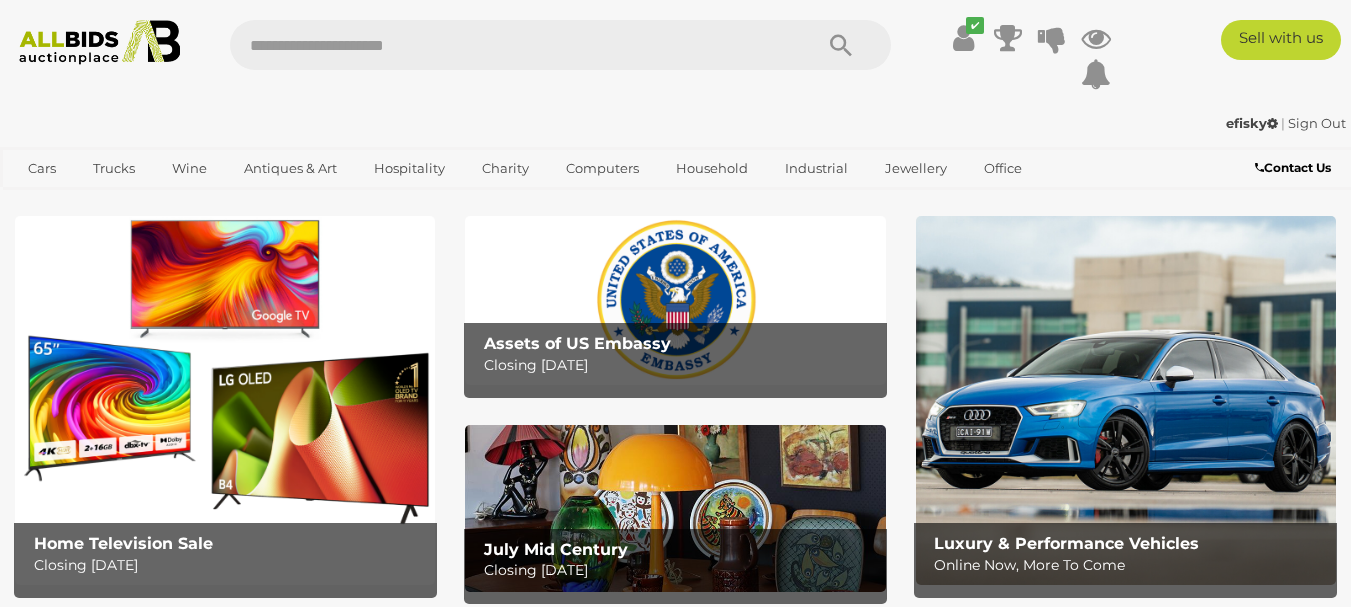 scroll, scrollTop: 0, scrollLeft: 0, axis: both 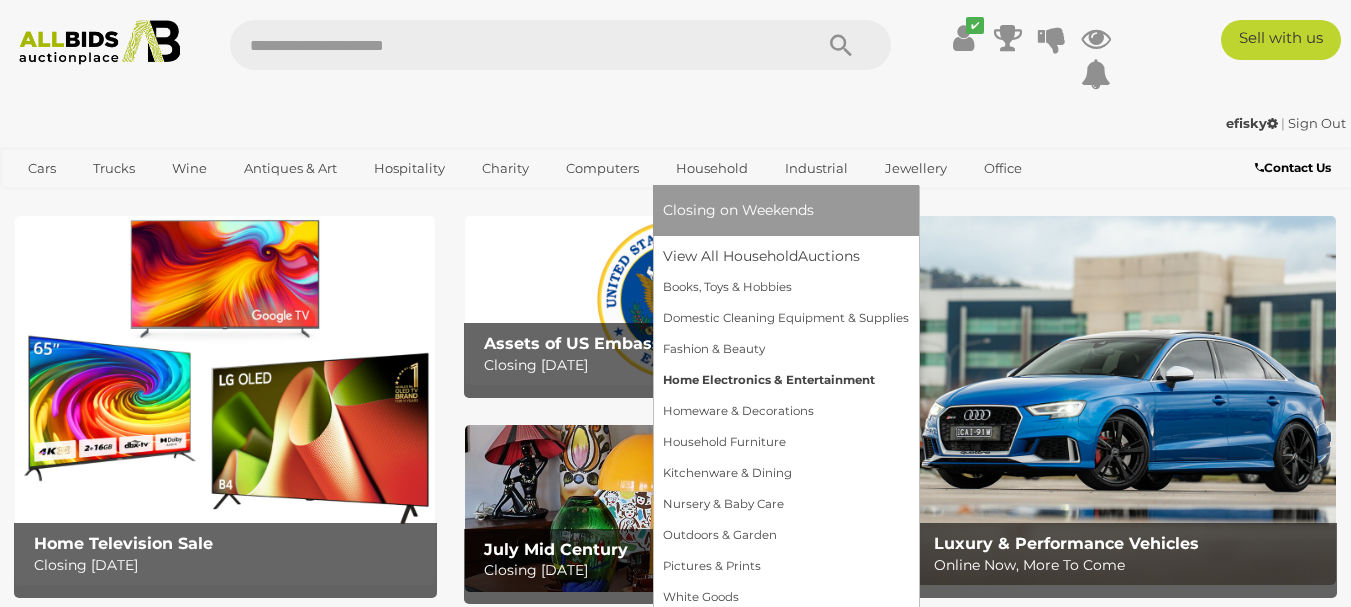 click on "Home Electronics & Entertainment" at bounding box center (786, 380) 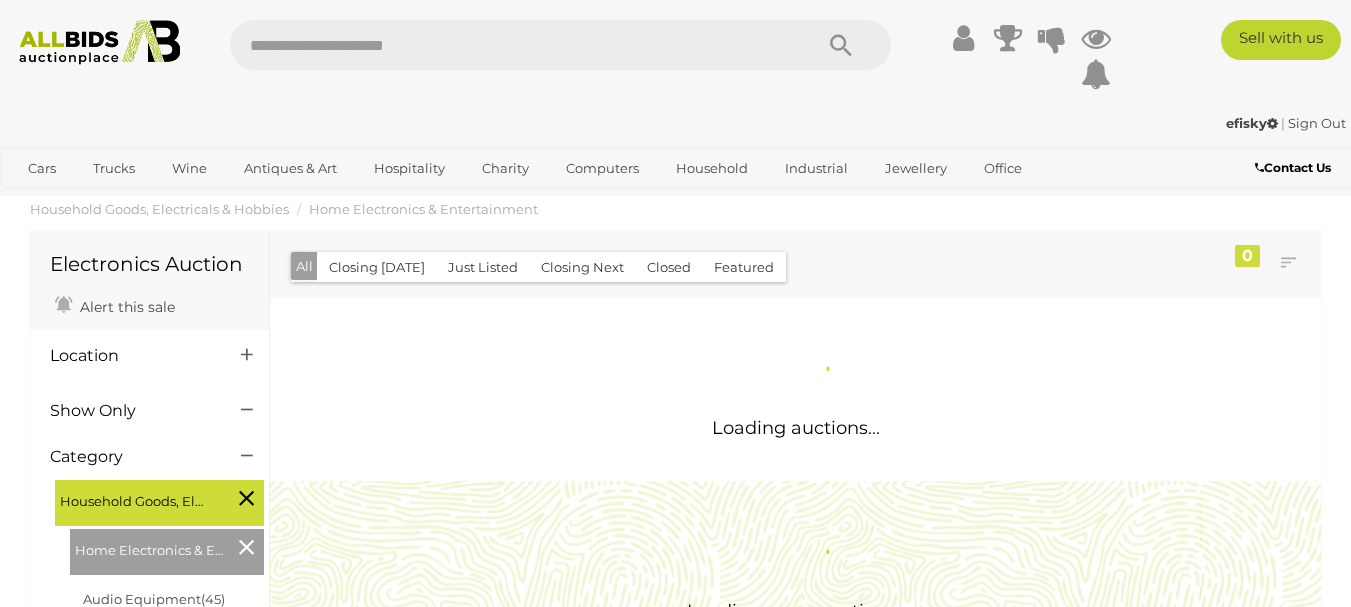 scroll, scrollTop: 0, scrollLeft: 0, axis: both 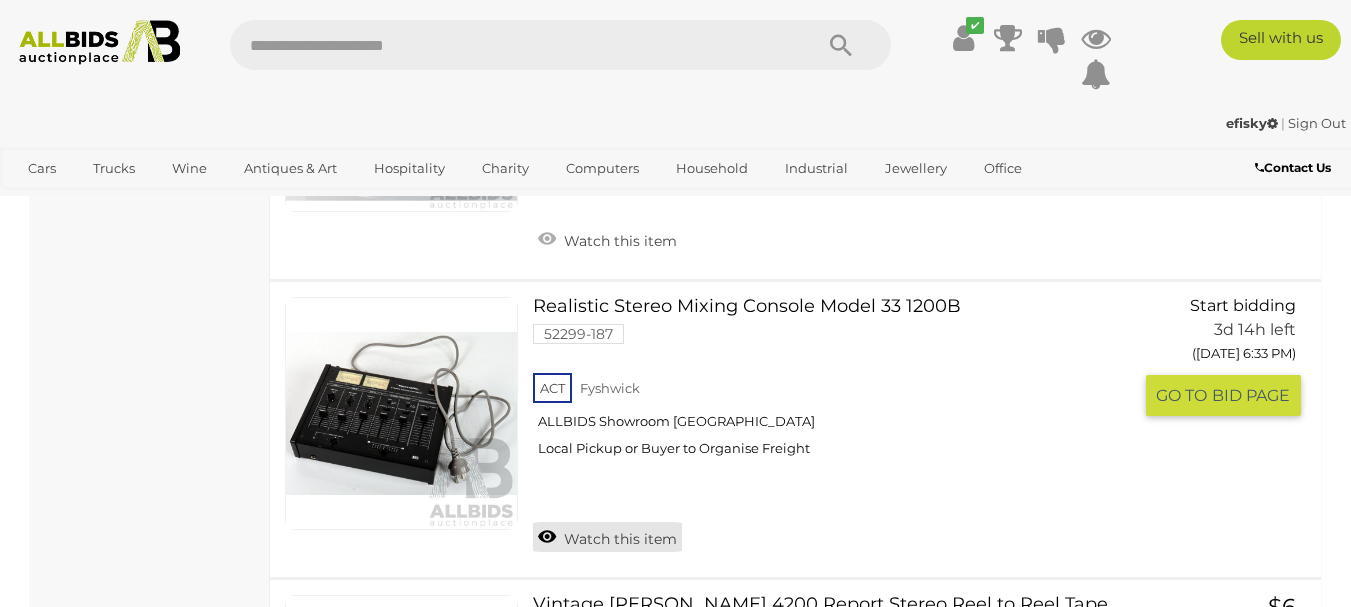 click on "Watch this item" at bounding box center [607, 537] 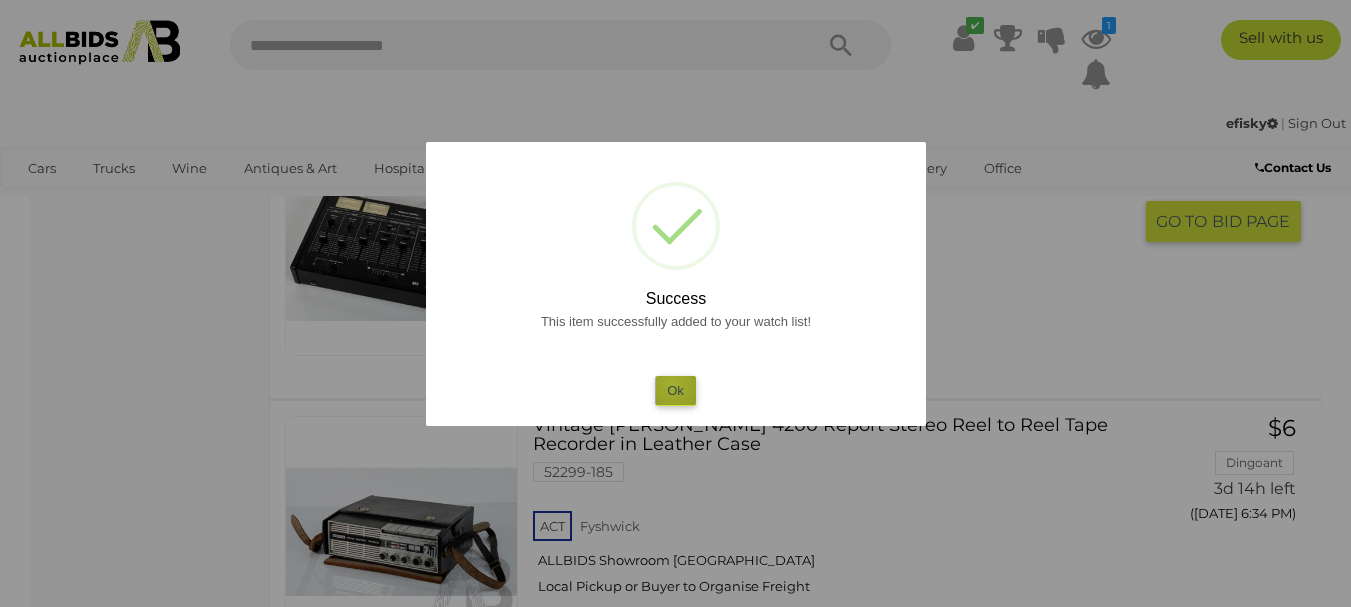 click on "Ok" at bounding box center (675, 390) 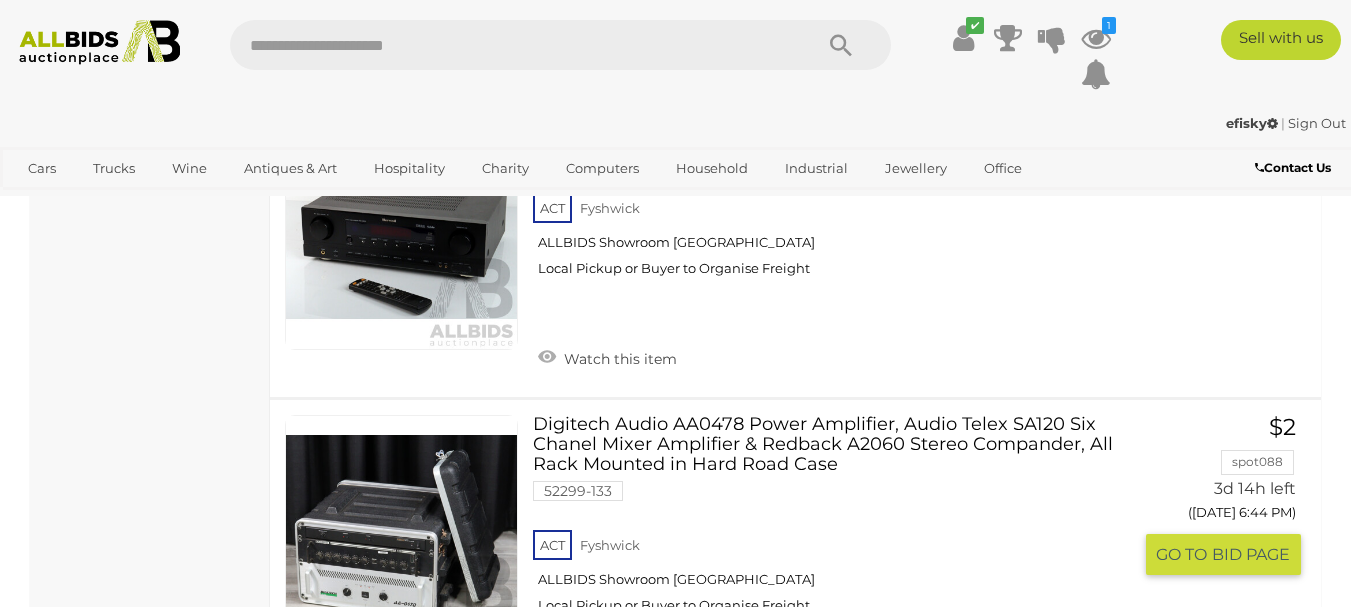 scroll, scrollTop: 13300, scrollLeft: 0, axis: vertical 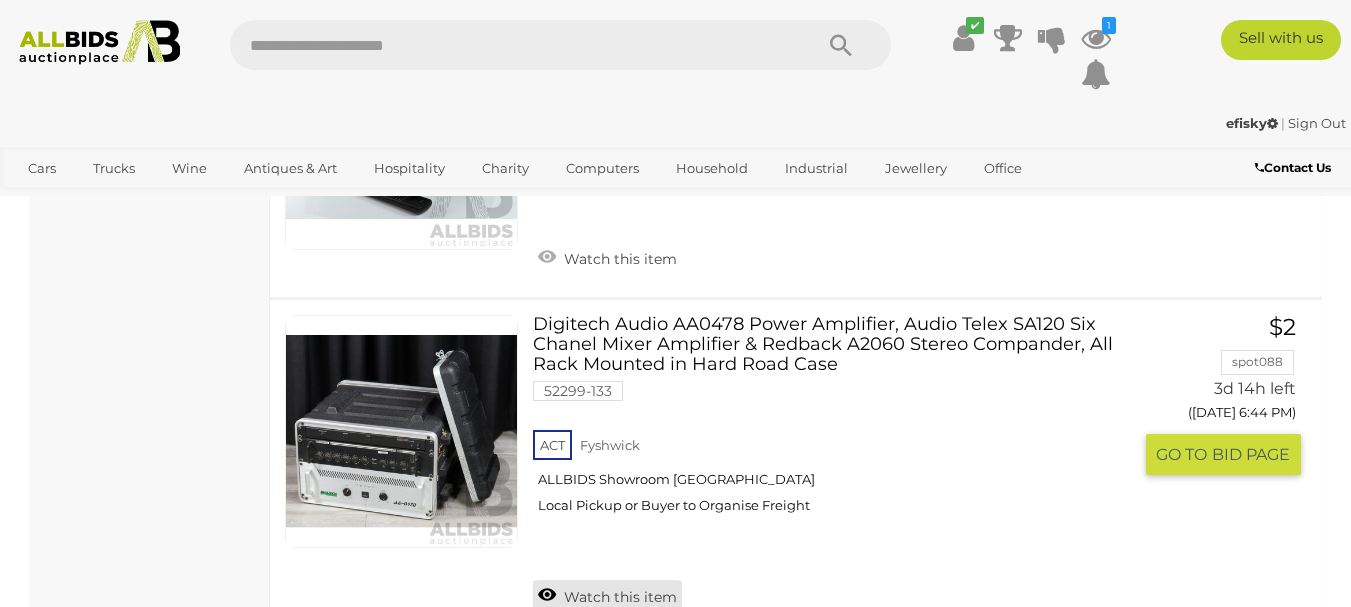 click on "Watch this item" at bounding box center [607, 595] 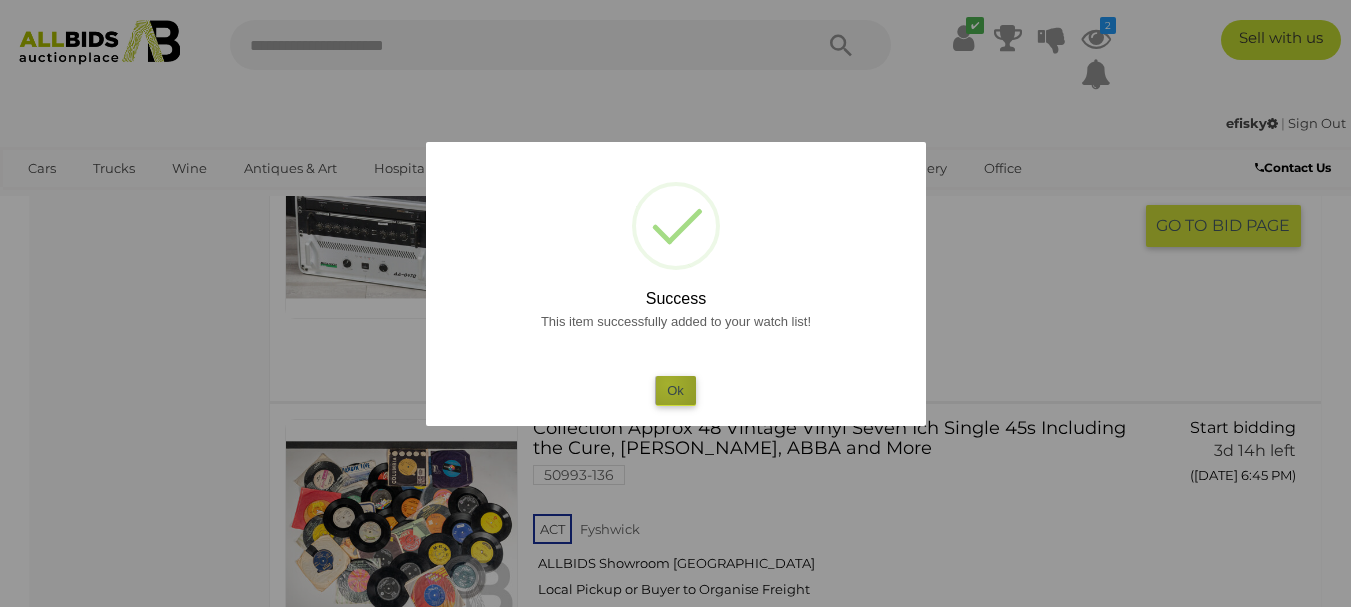 click on "Ok" at bounding box center (675, 390) 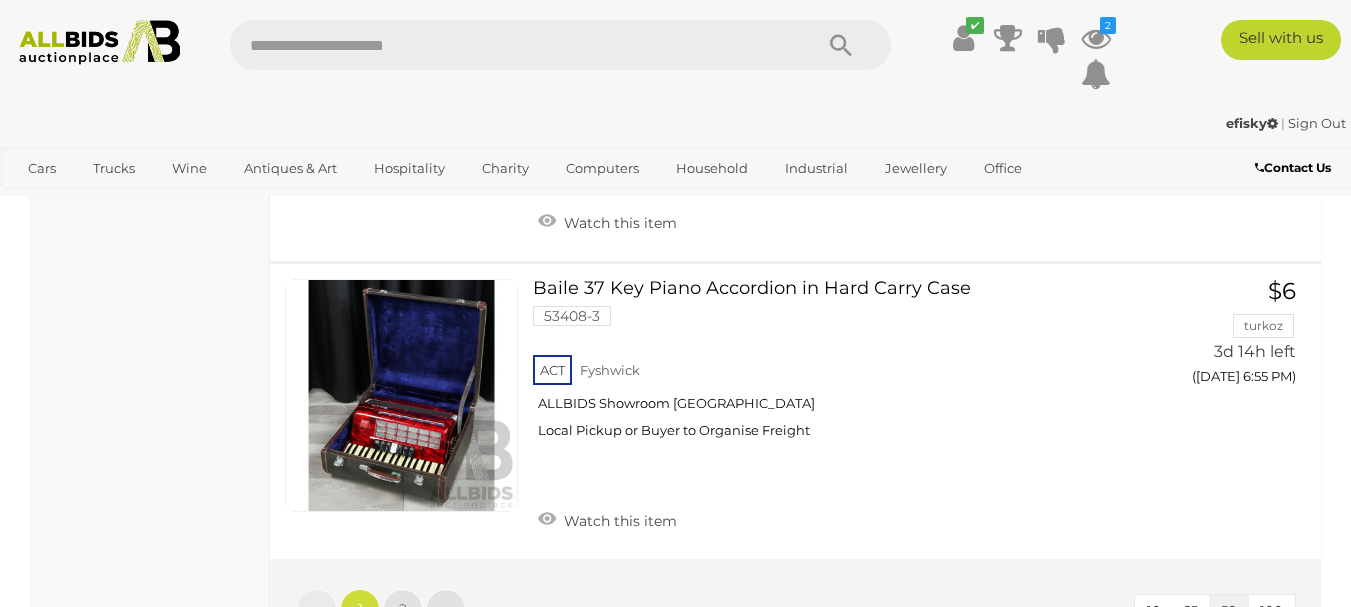 scroll, scrollTop: 15700, scrollLeft: 0, axis: vertical 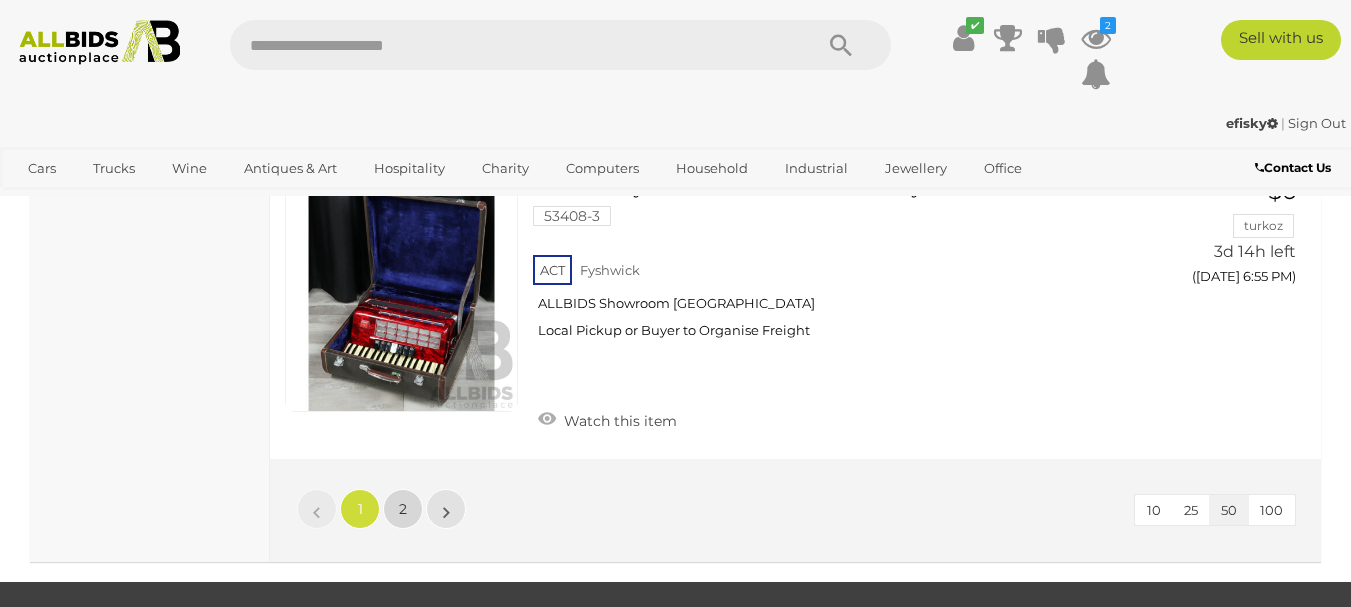 click on "2" at bounding box center [403, 509] 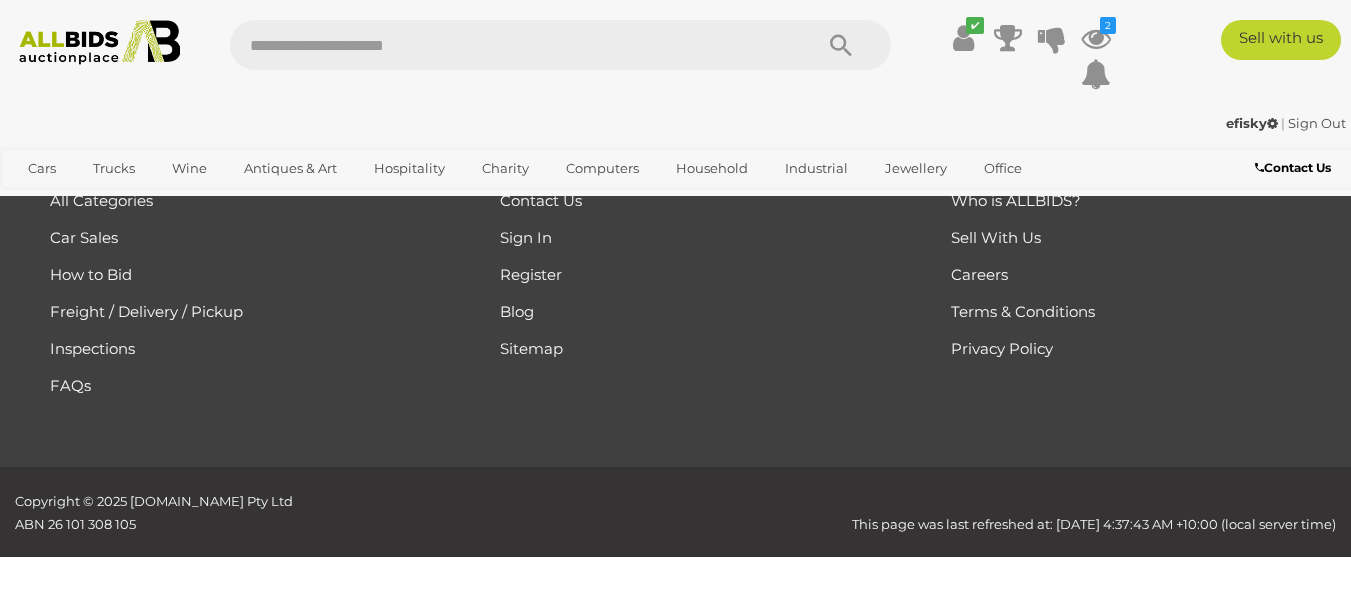 scroll, scrollTop: 131, scrollLeft: 0, axis: vertical 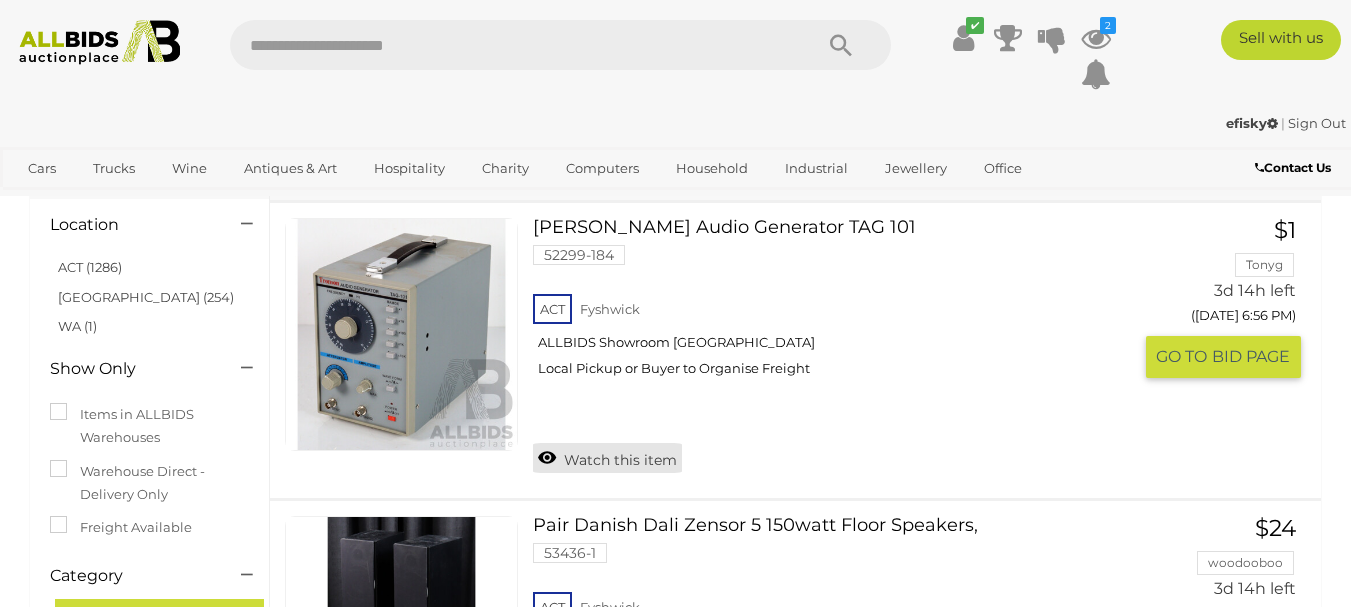 click on "Watch this item" at bounding box center [607, 458] 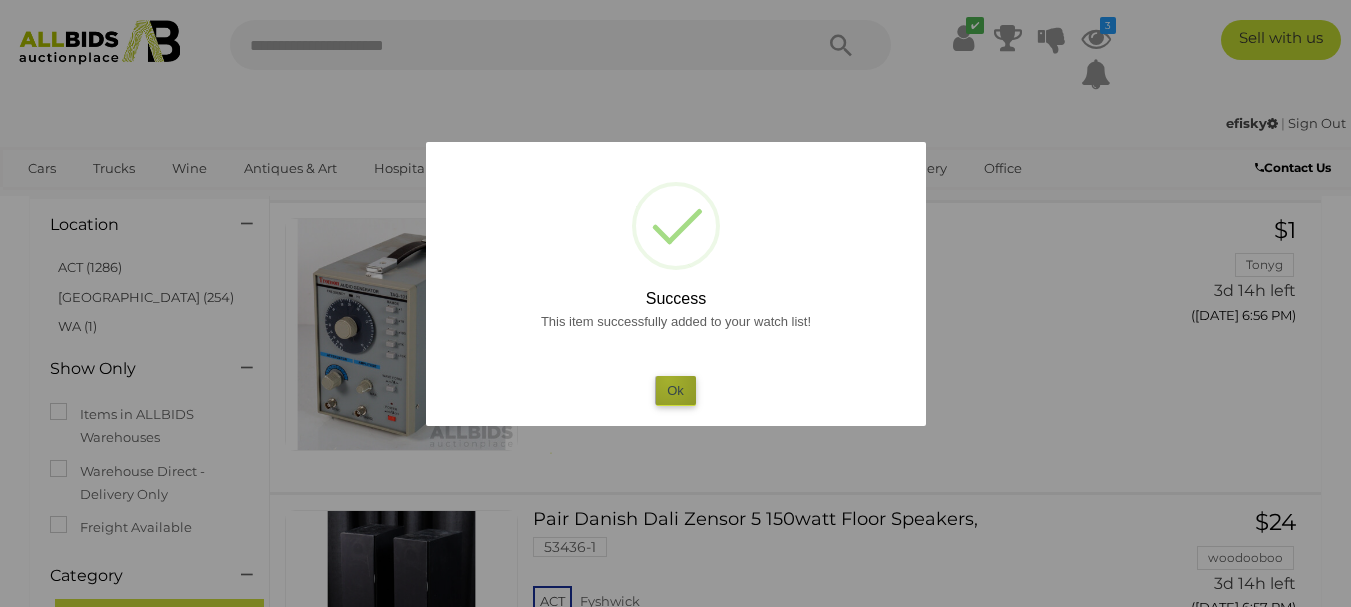 click on "Ok" at bounding box center [675, 390] 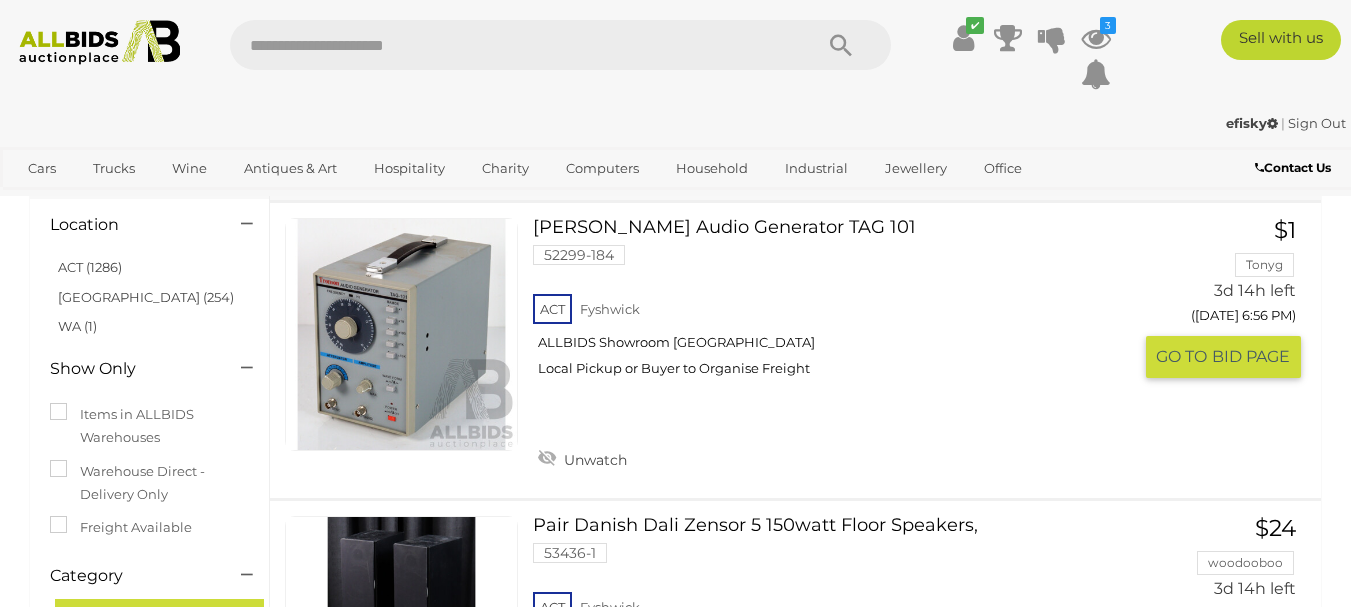 click at bounding box center (401, 334) 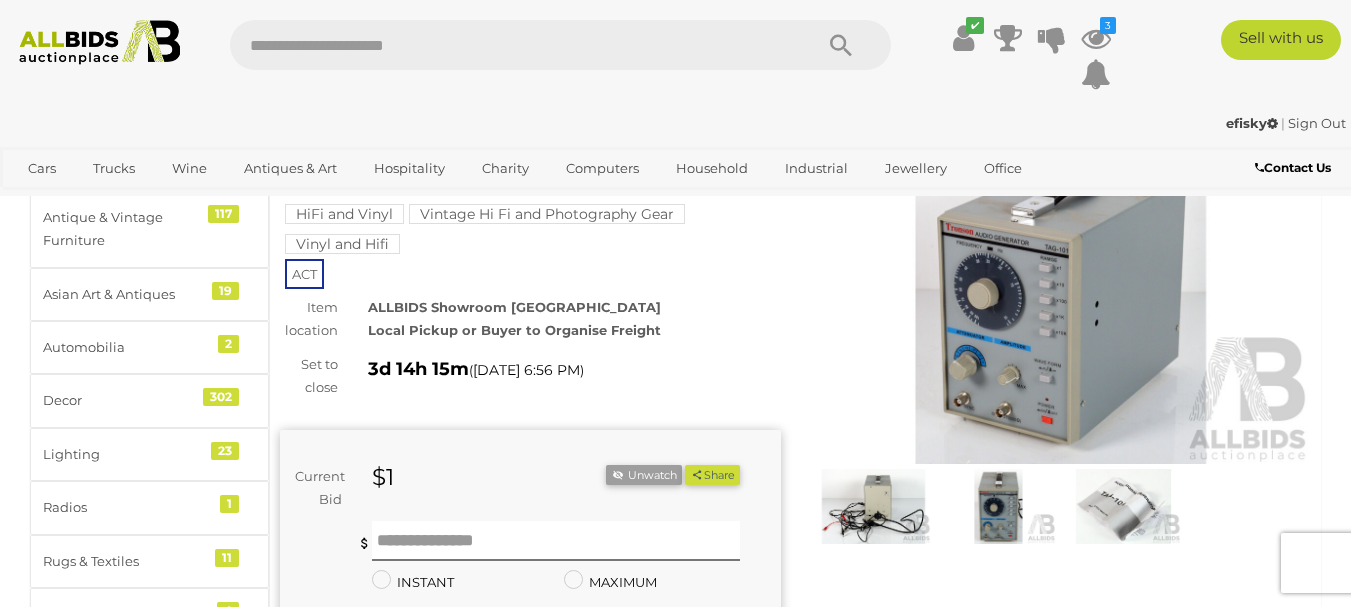 scroll, scrollTop: 0, scrollLeft: 0, axis: both 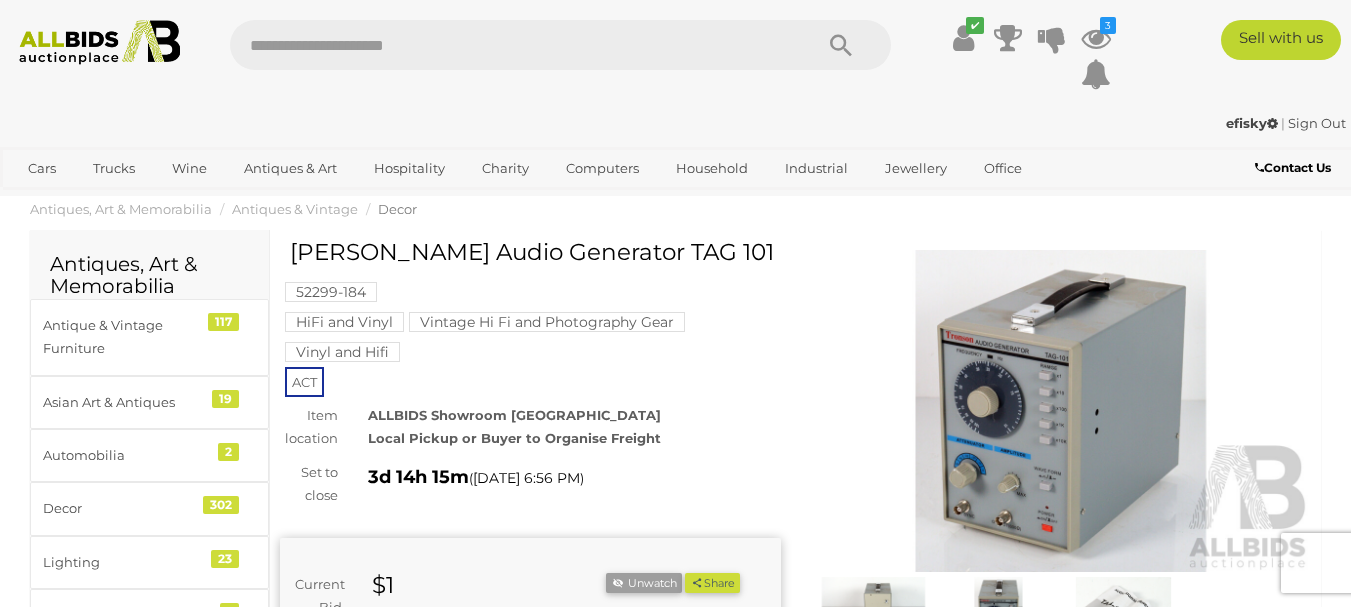 click at bounding box center [1061, 411] 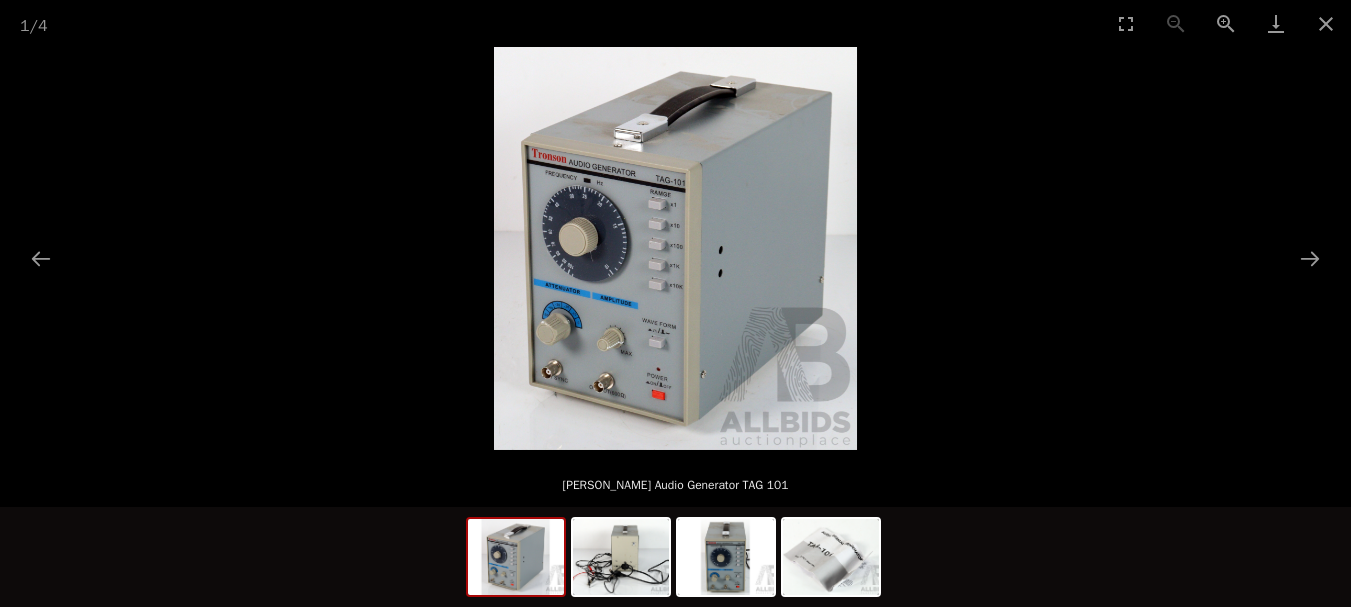 click at bounding box center (675, 248) 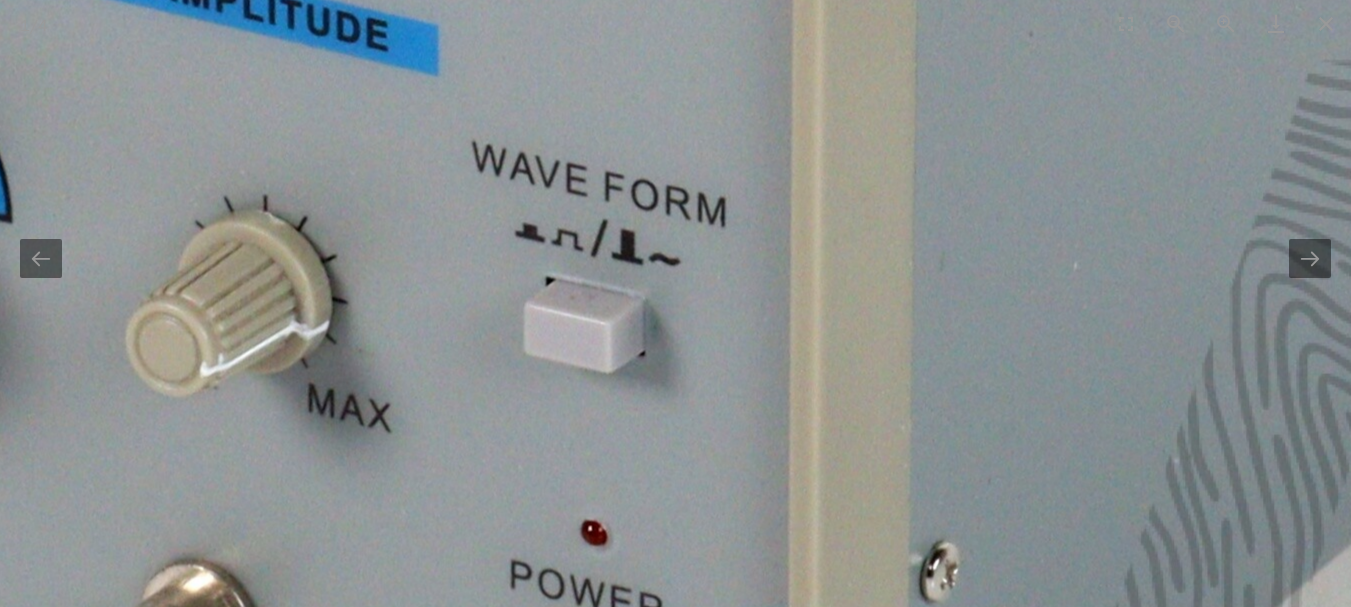 scroll, scrollTop: 0, scrollLeft: 0, axis: both 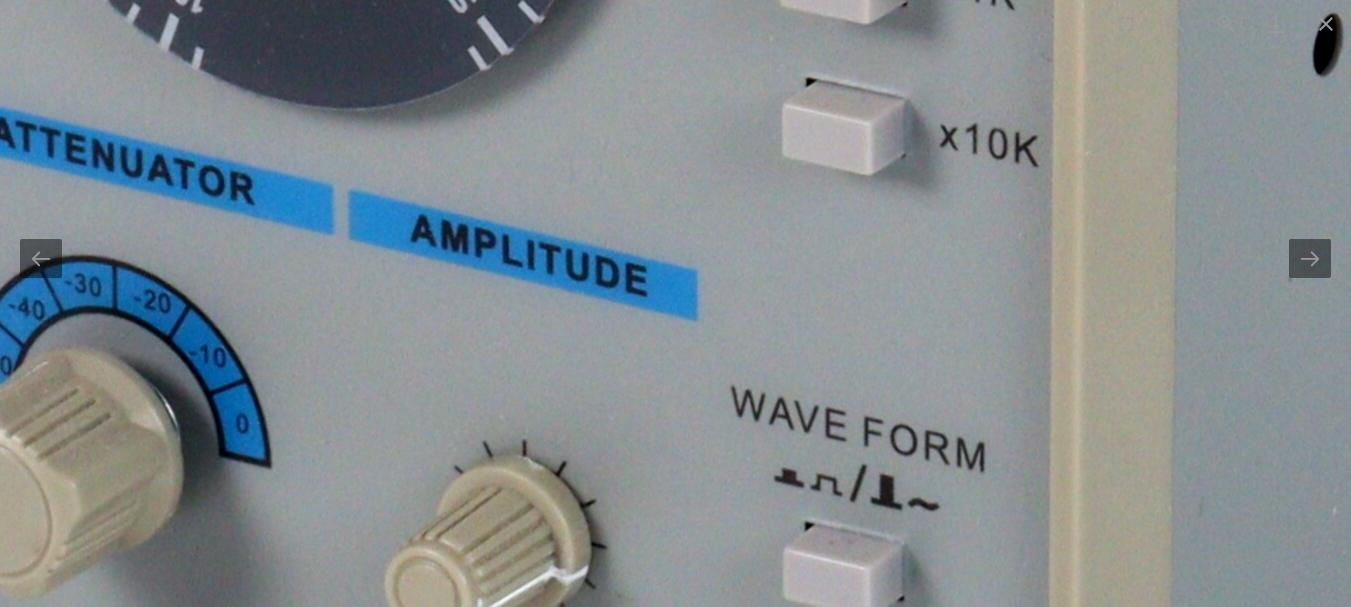 drag, startPoint x: 621, startPoint y: 401, endPoint x: 880, endPoint y: 646, distance: 356.5193 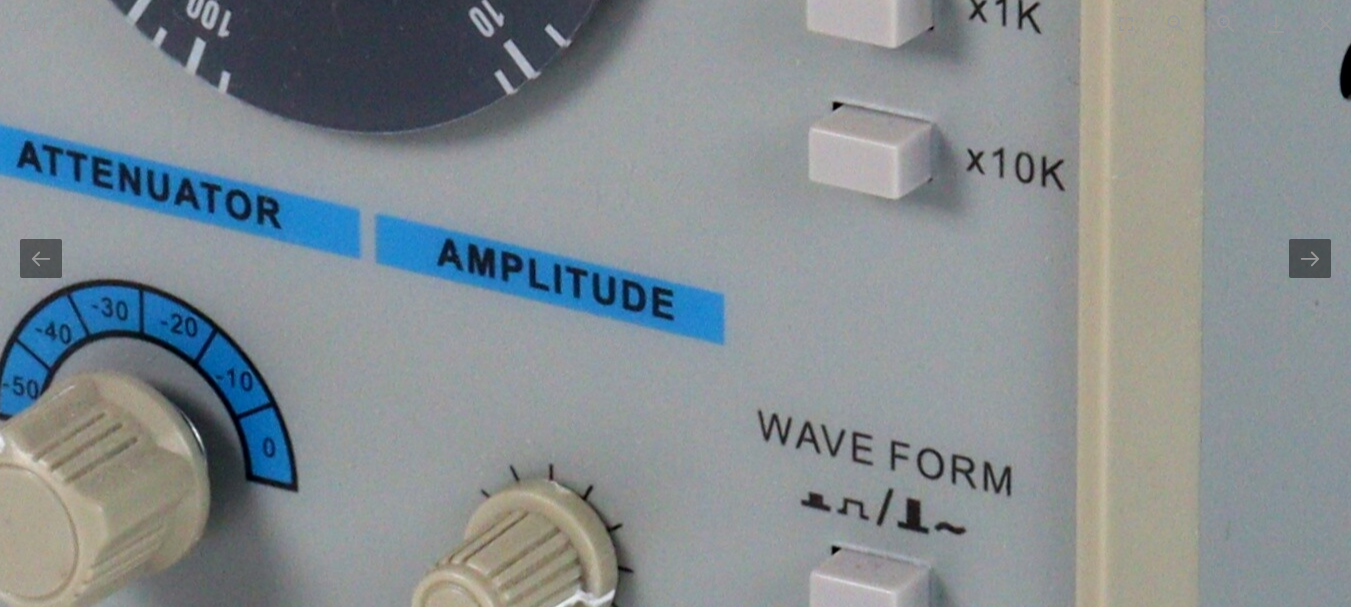 scroll, scrollTop: 0, scrollLeft: 0, axis: both 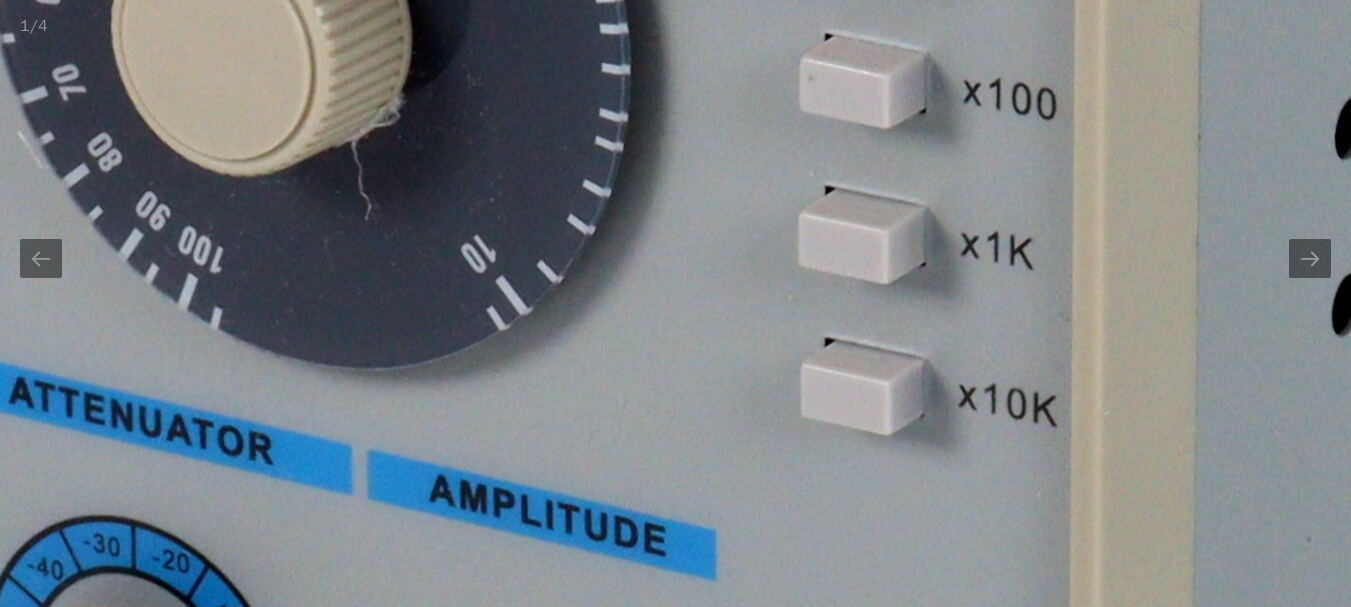 drag, startPoint x: 680, startPoint y: 410, endPoint x: 674, endPoint y: 646, distance: 236.07626 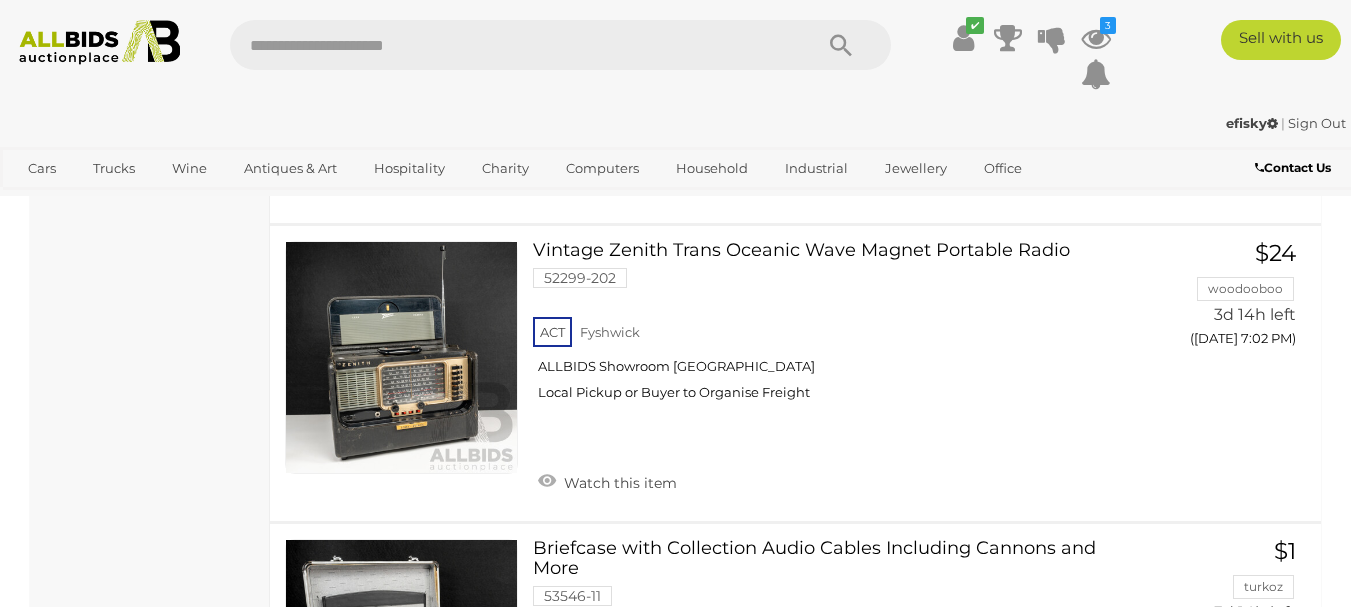 scroll, scrollTop: 1629, scrollLeft: 0, axis: vertical 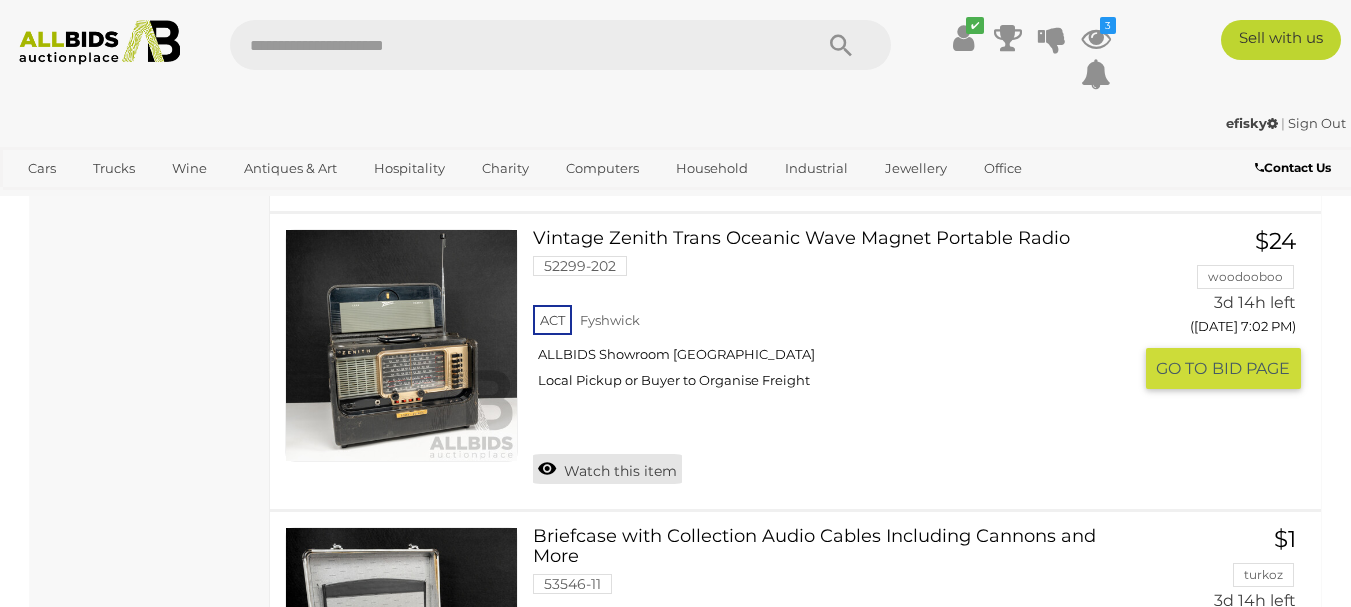 click on "Watch this item" at bounding box center [607, 469] 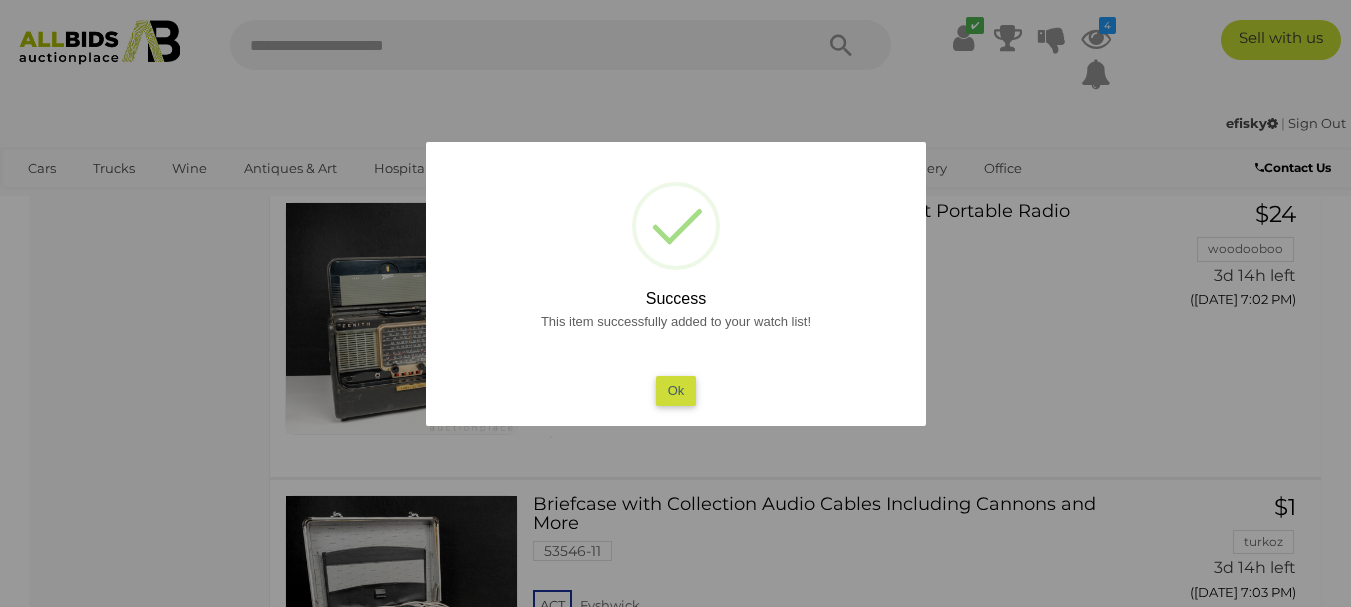 click on "Ok" at bounding box center (675, 390) 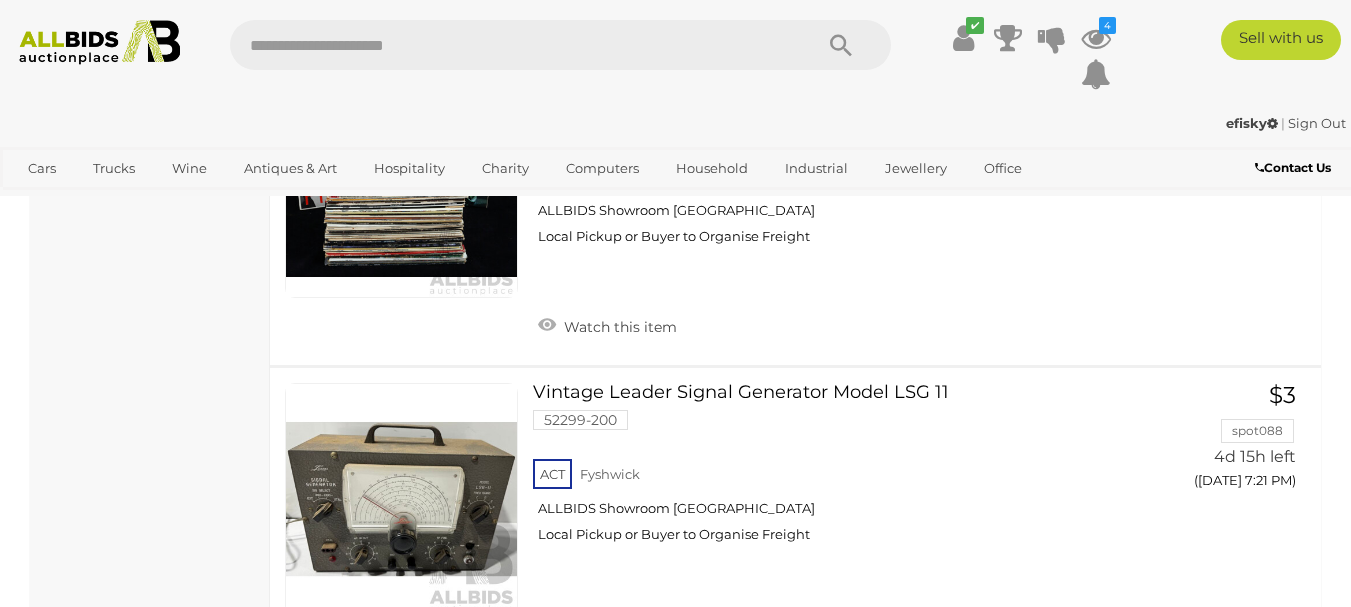 scroll, scrollTop: 8129, scrollLeft: 0, axis: vertical 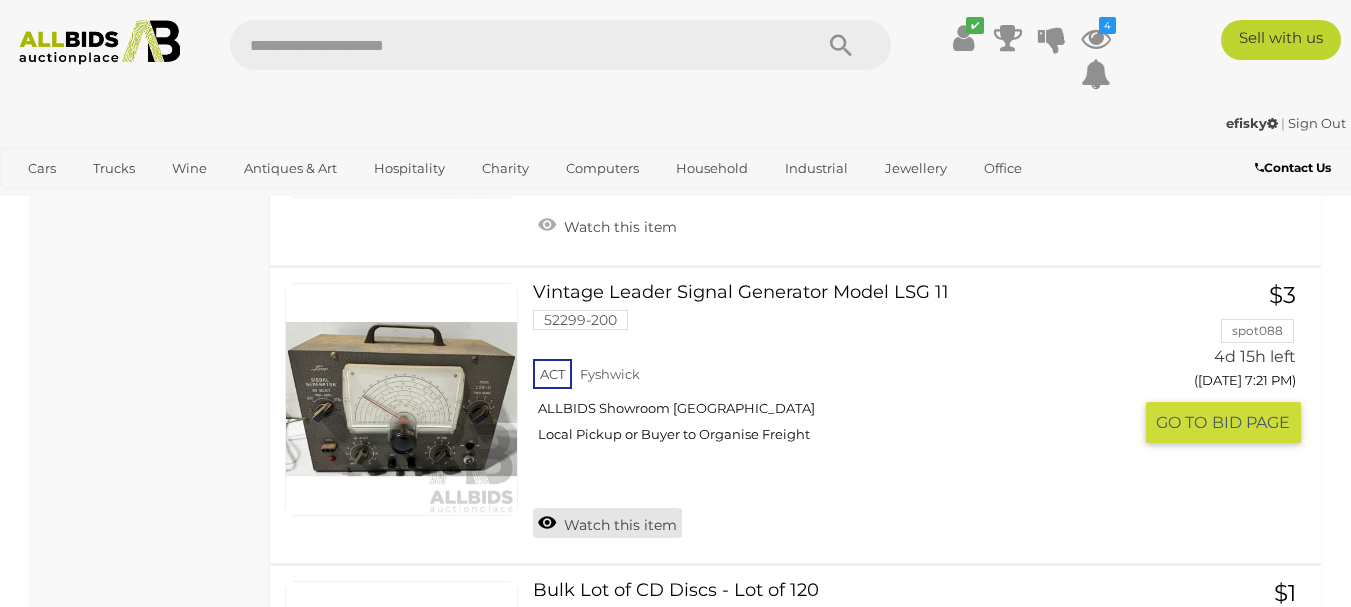 click on "Watch this item" at bounding box center (607, 523) 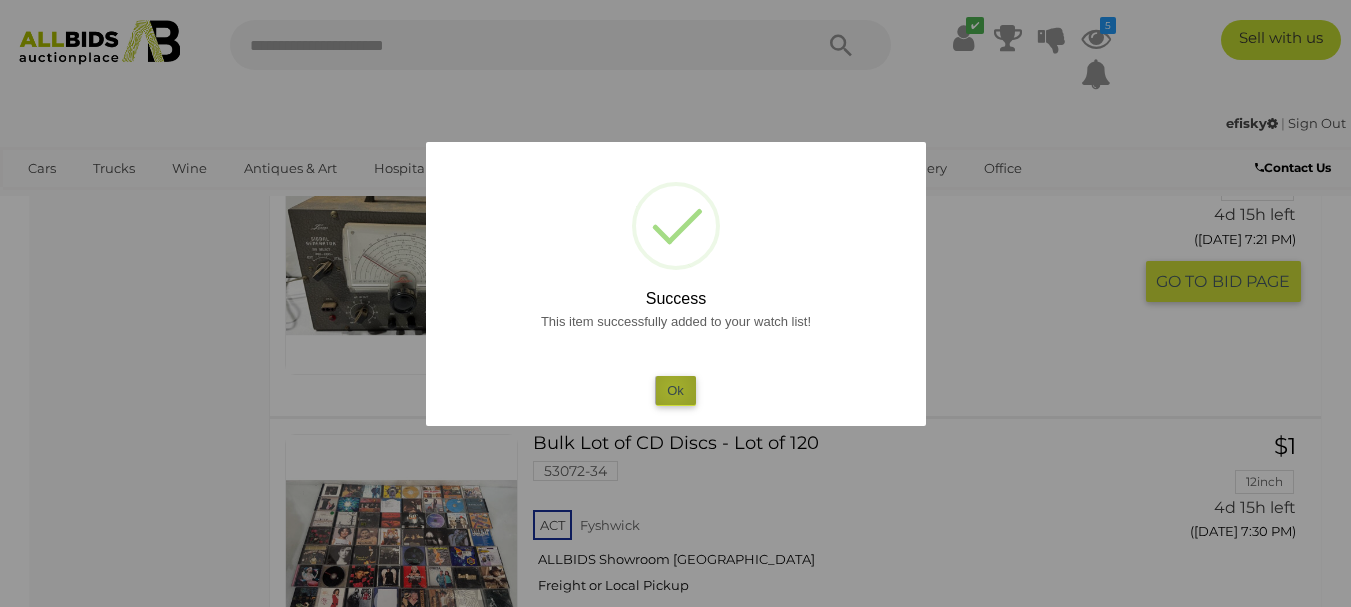 click on "Ok" at bounding box center [675, 390] 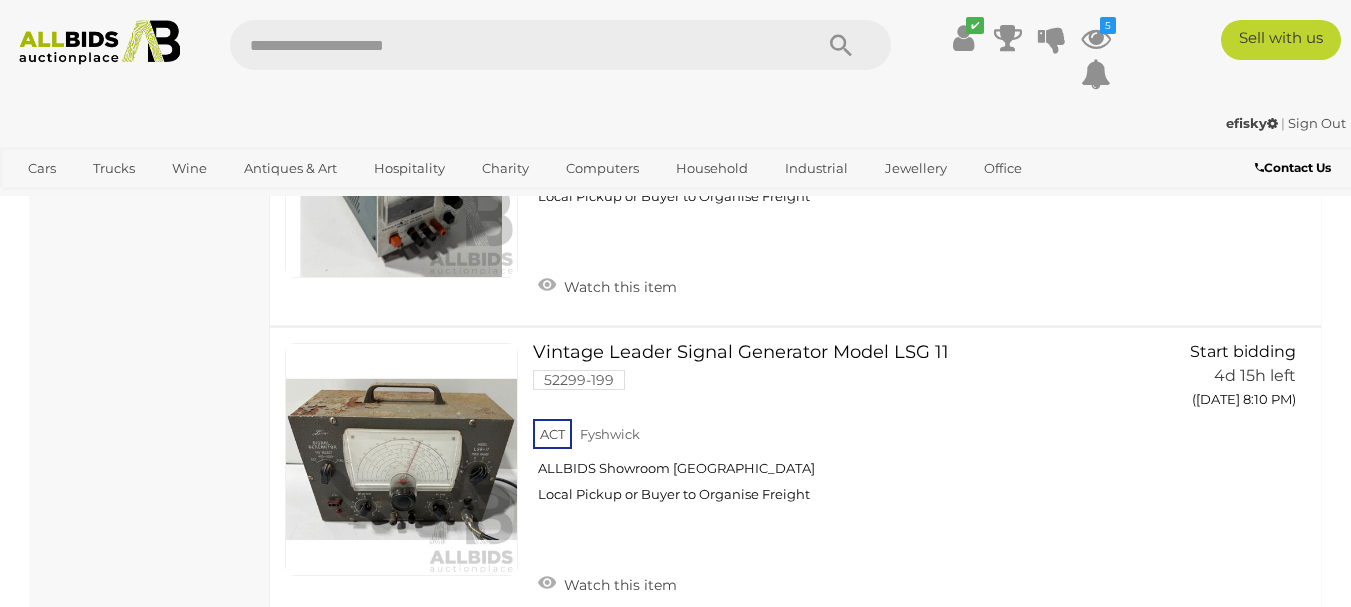 scroll, scrollTop: 9029, scrollLeft: 0, axis: vertical 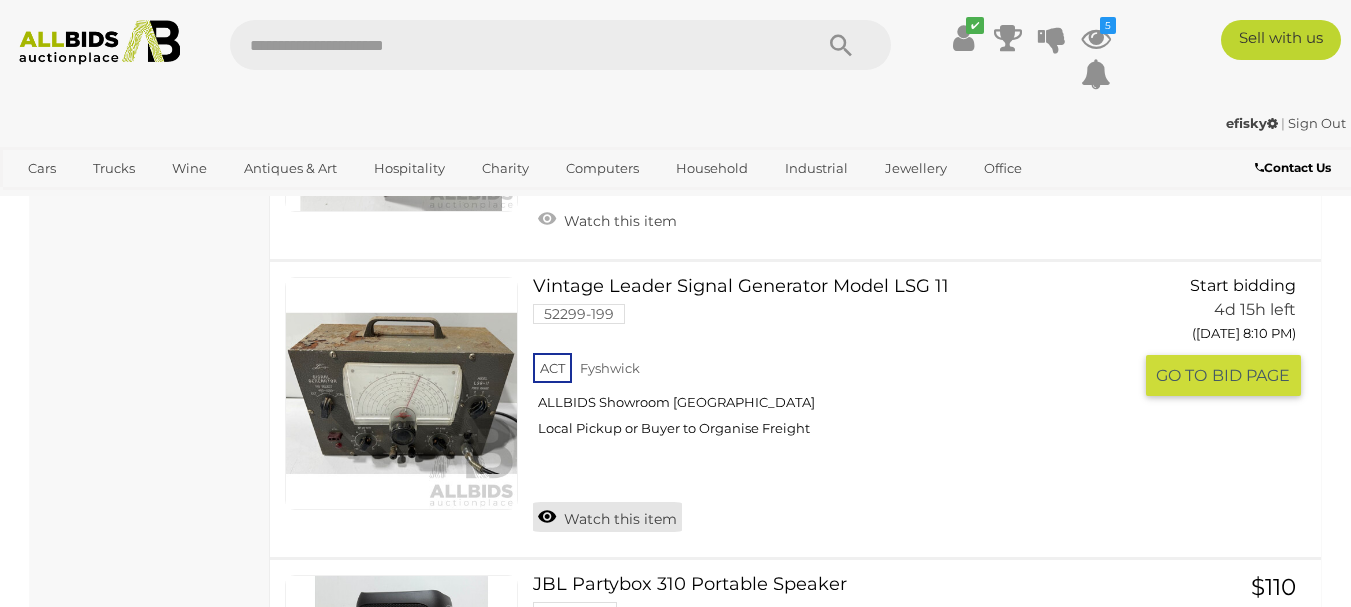 click on "Watch this item" at bounding box center (607, 517) 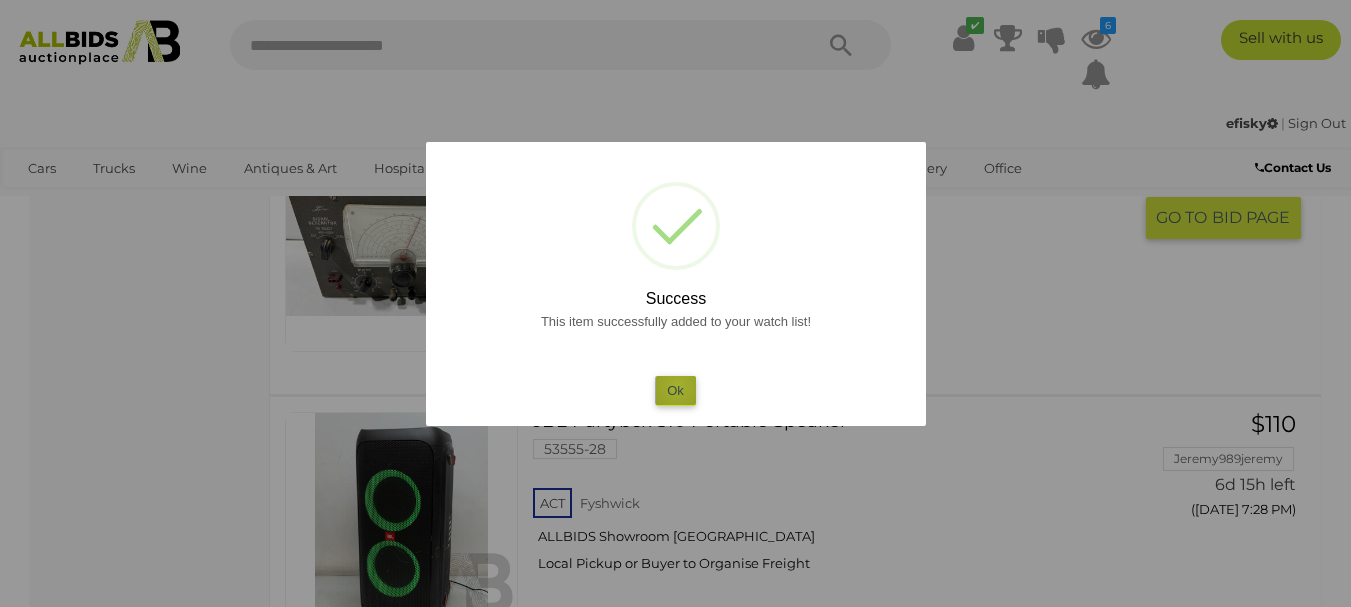 click on "Ok" at bounding box center (675, 390) 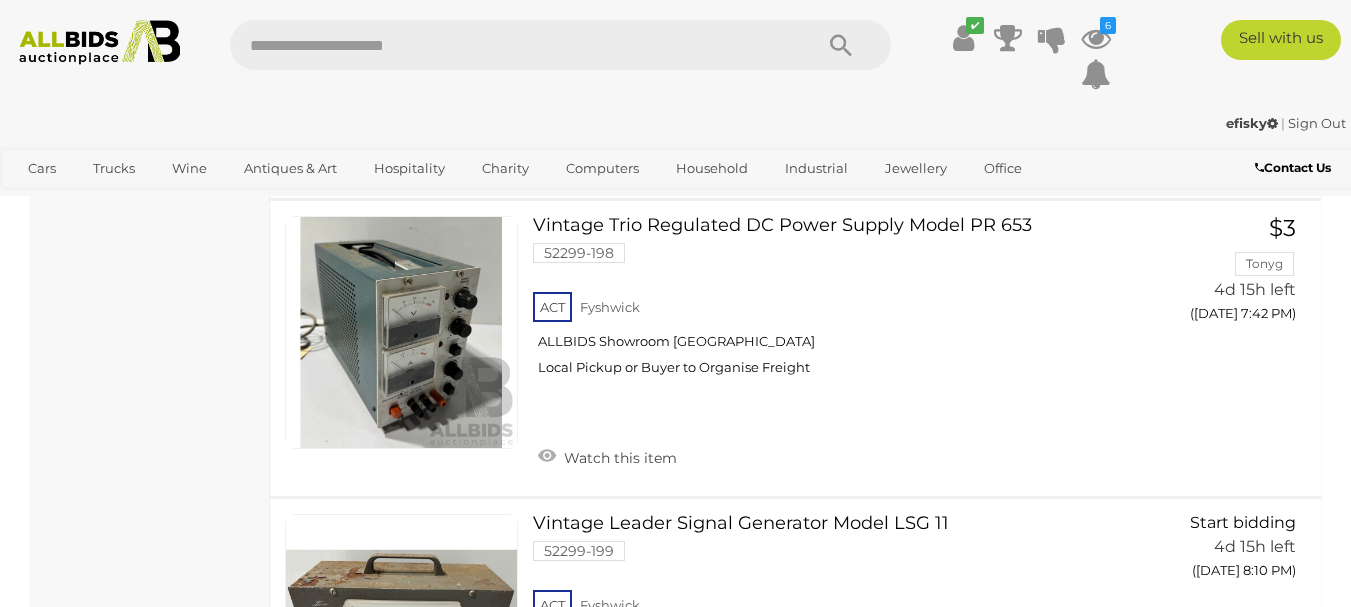 scroll, scrollTop: 8729, scrollLeft: 0, axis: vertical 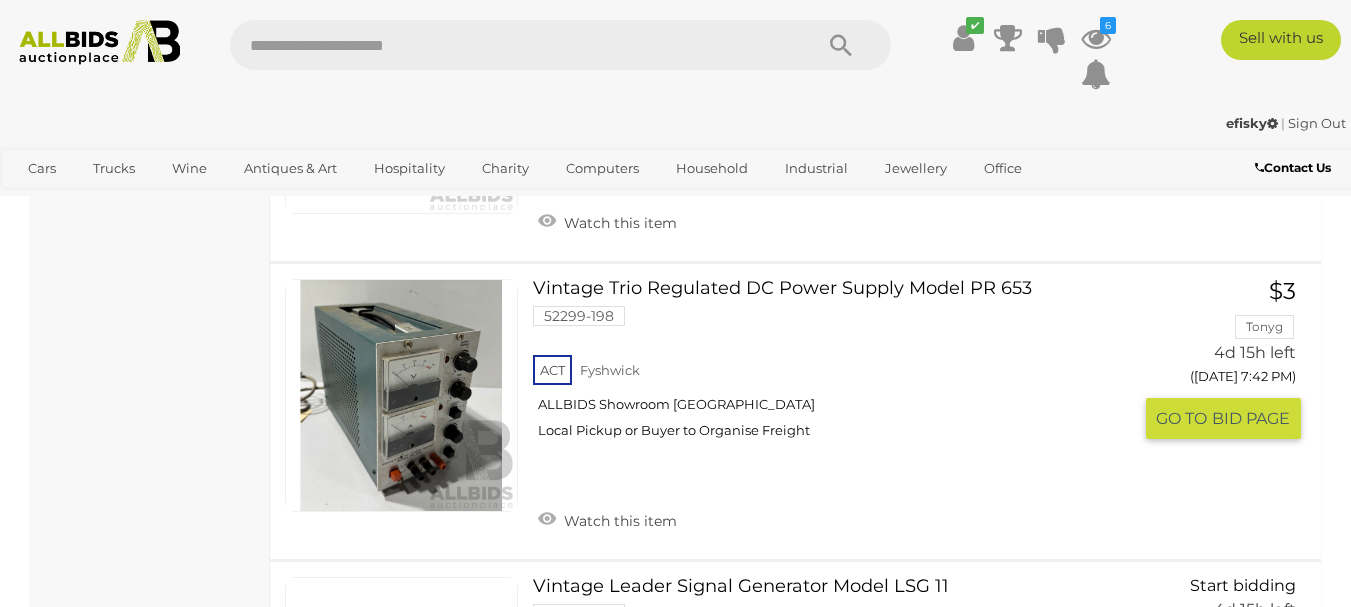 click at bounding box center (401, 395) 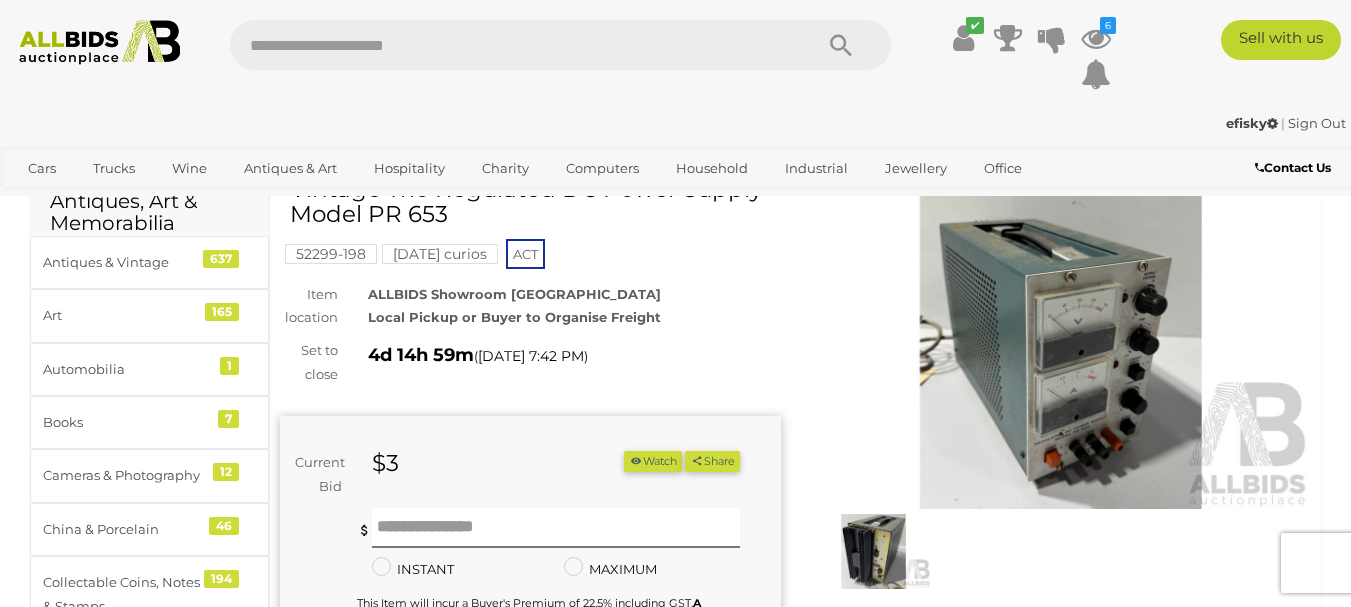 scroll, scrollTop: 0, scrollLeft: 0, axis: both 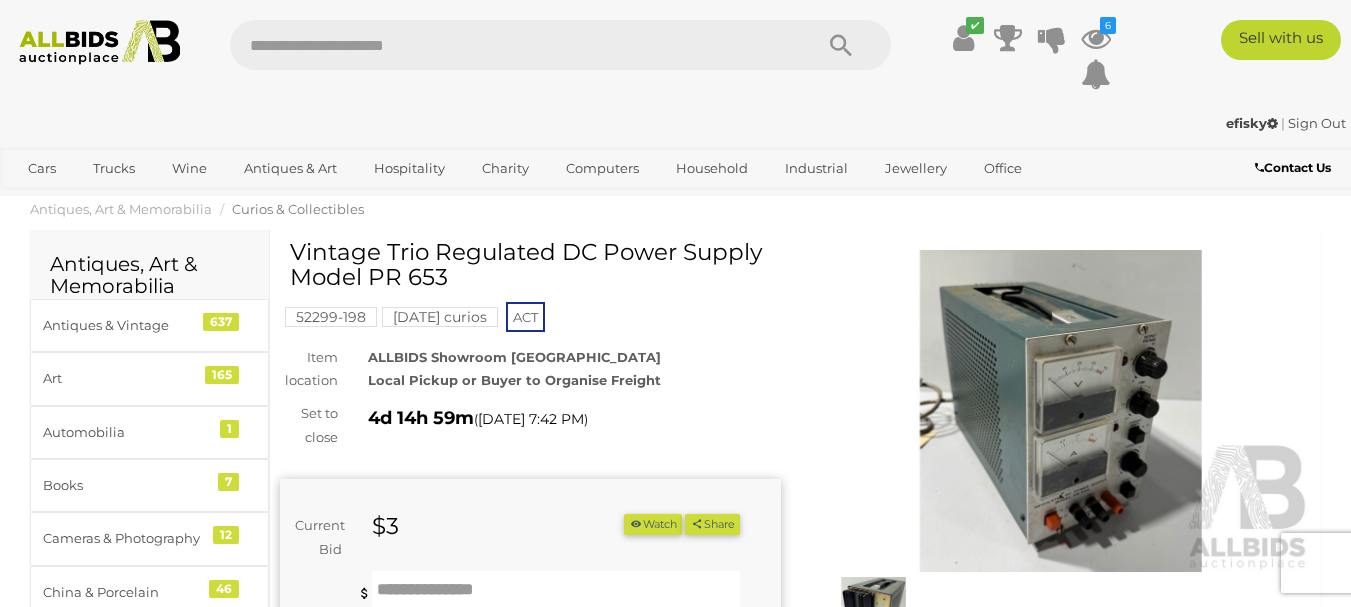 click at bounding box center (1061, 411) 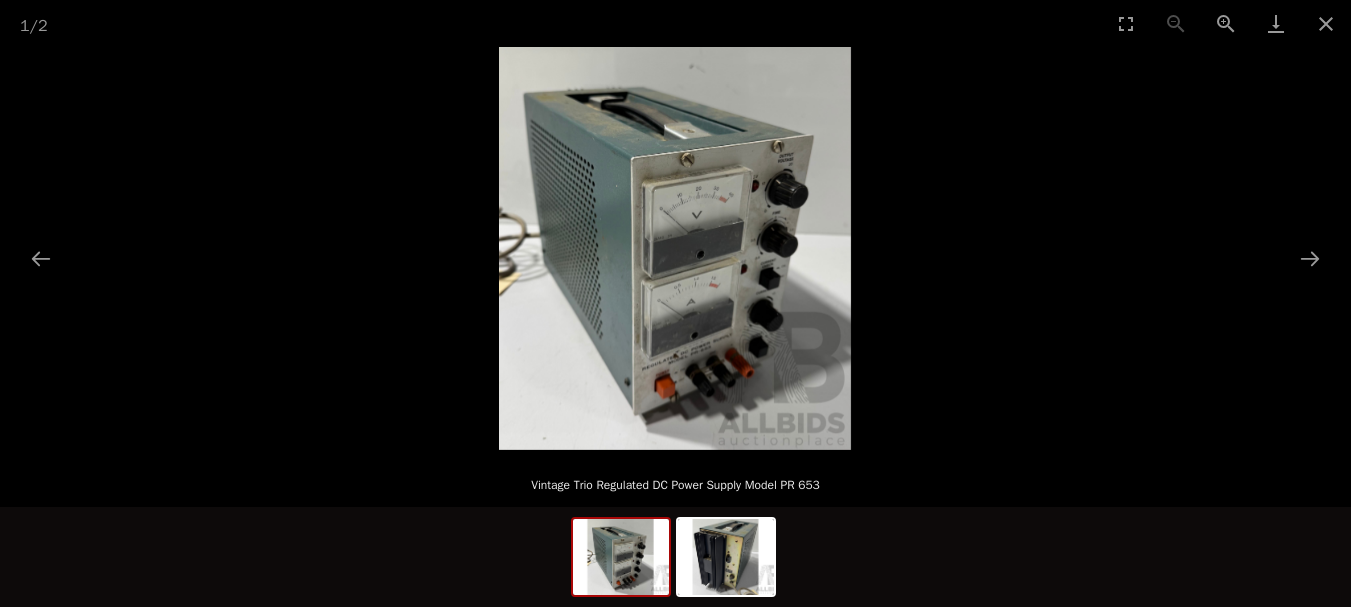 click at bounding box center [675, 248] 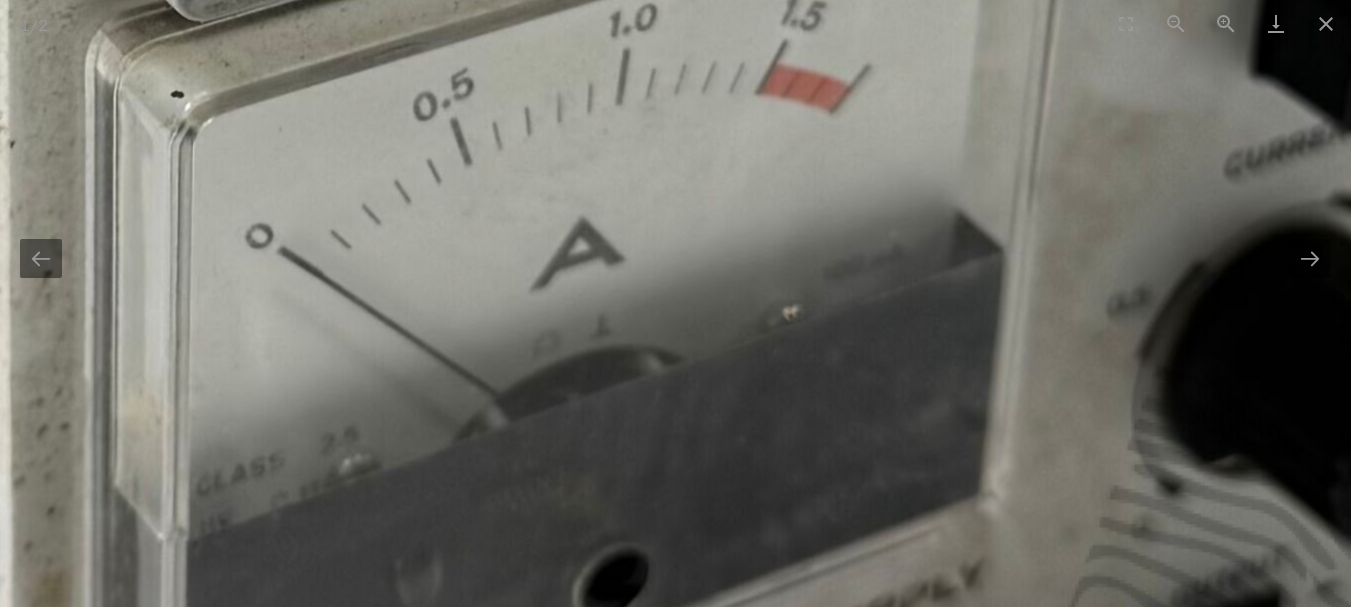 scroll, scrollTop: 0, scrollLeft: 0, axis: both 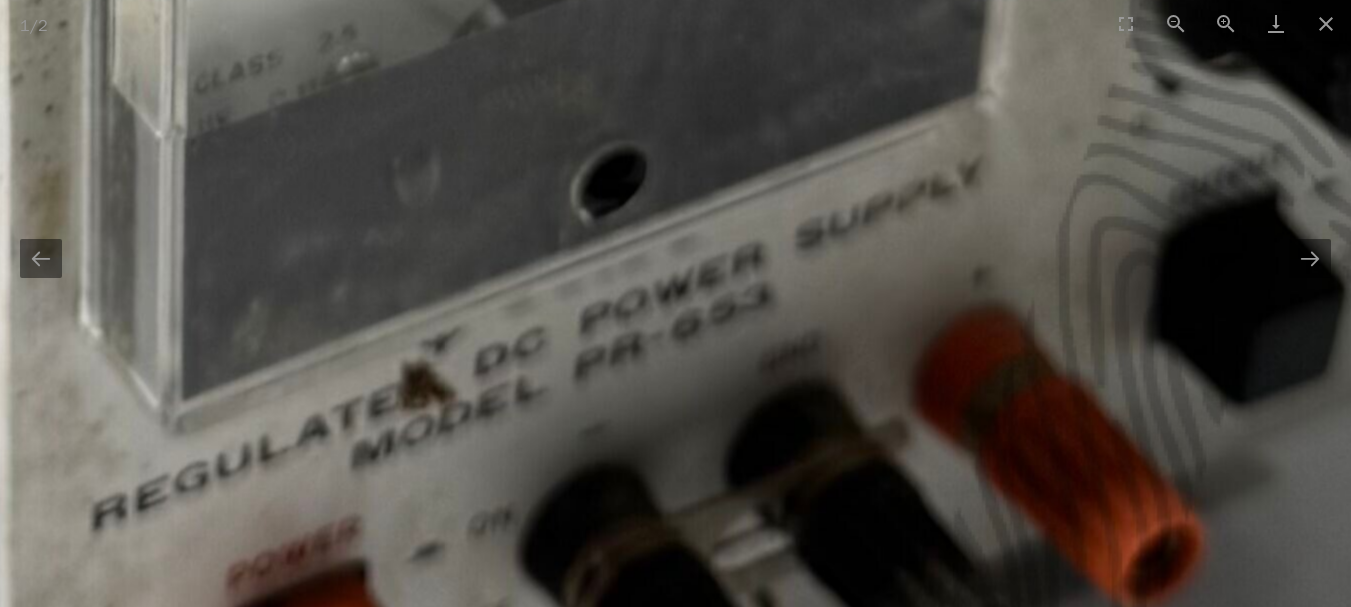 drag, startPoint x: 732, startPoint y: 441, endPoint x: 729, endPoint y: 37, distance: 404.01114 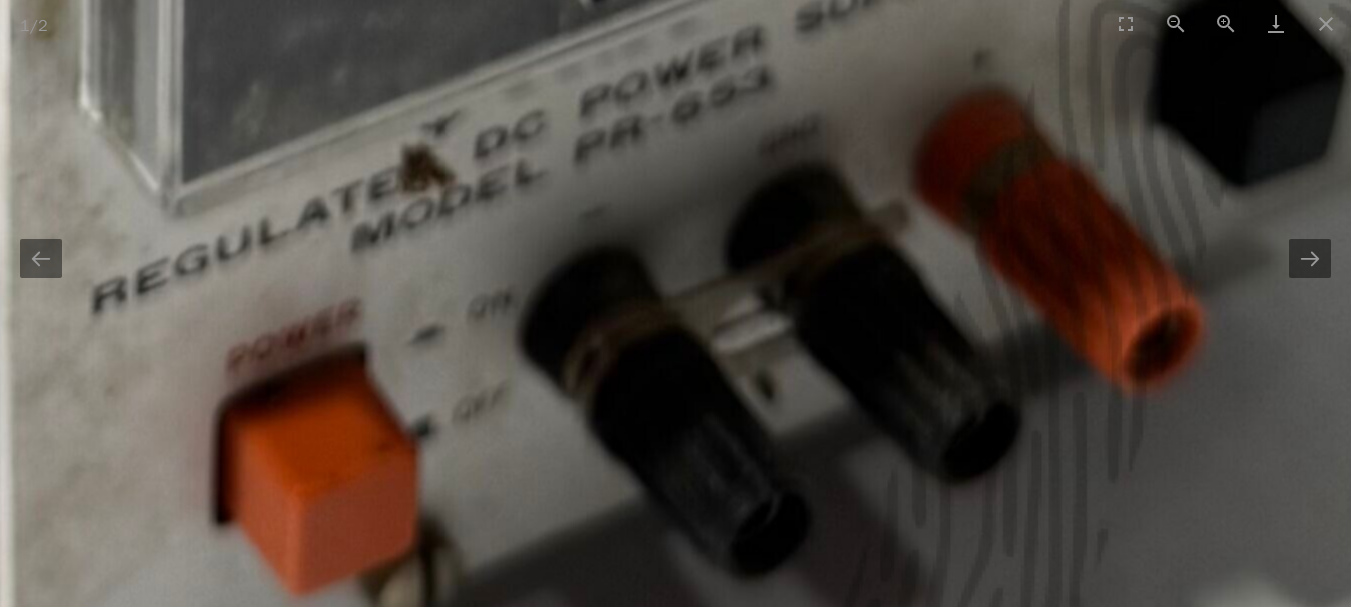 scroll, scrollTop: 0, scrollLeft: 0, axis: both 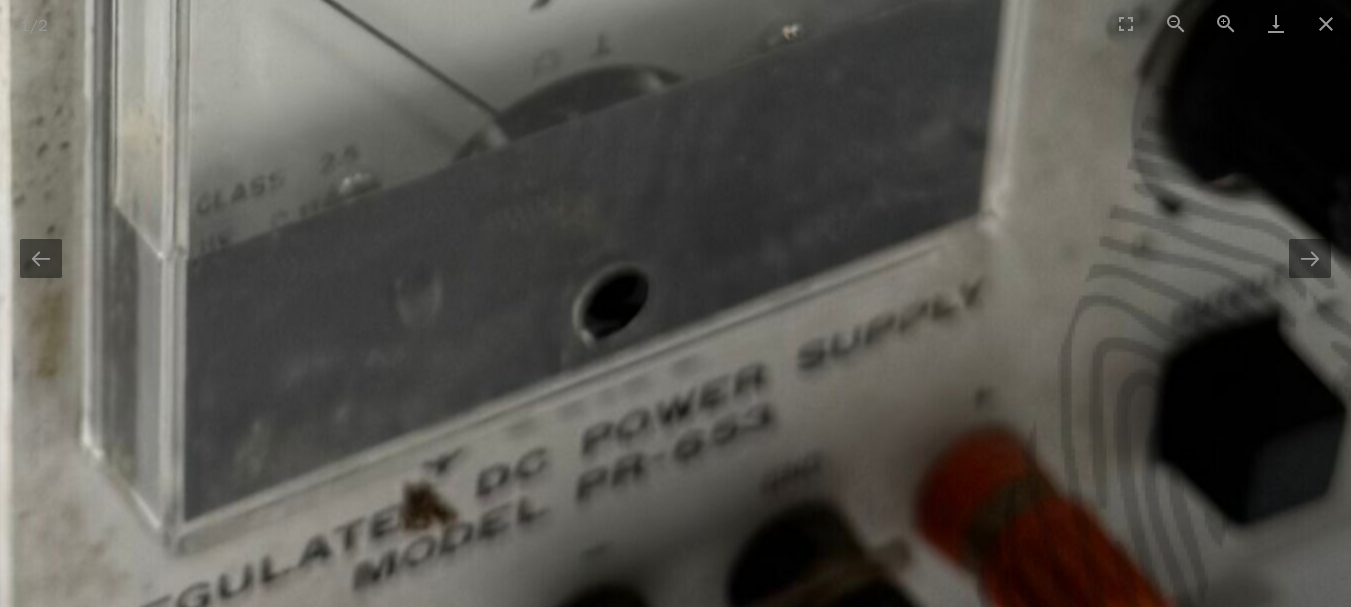 drag, startPoint x: 731, startPoint y: 206, endPoint x: 729, endPoint y: 582, distance: 376.0053 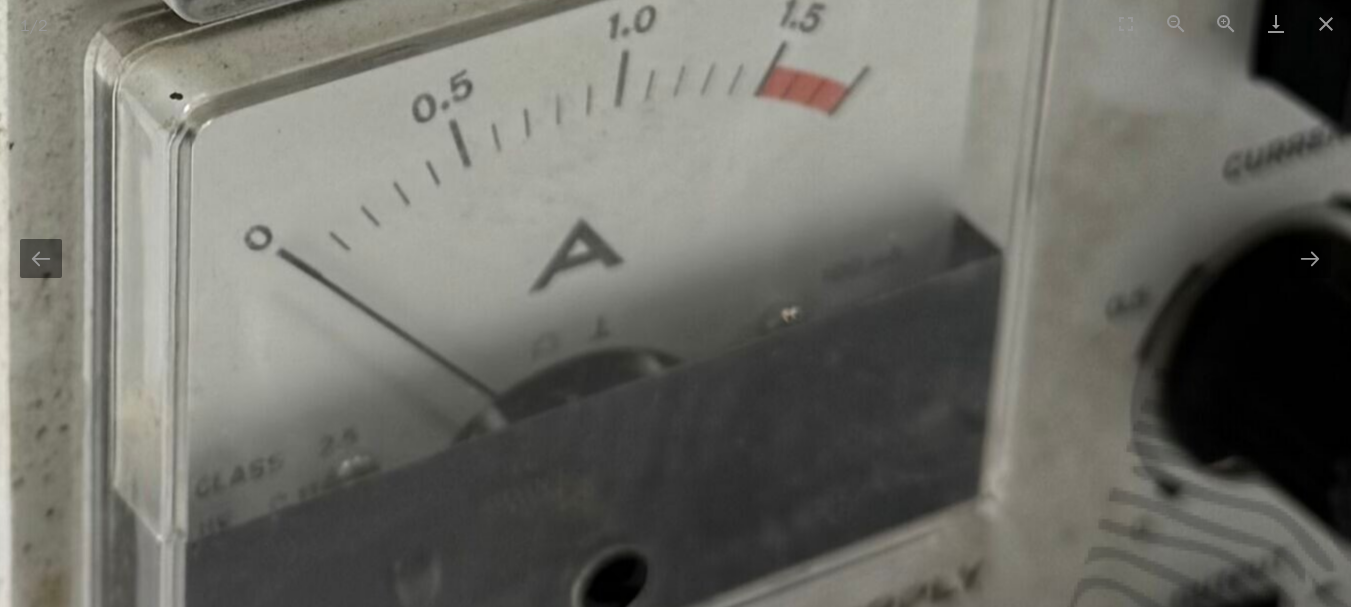 scroll, scrollTop: 0, scrollLeft: 0, axis: both 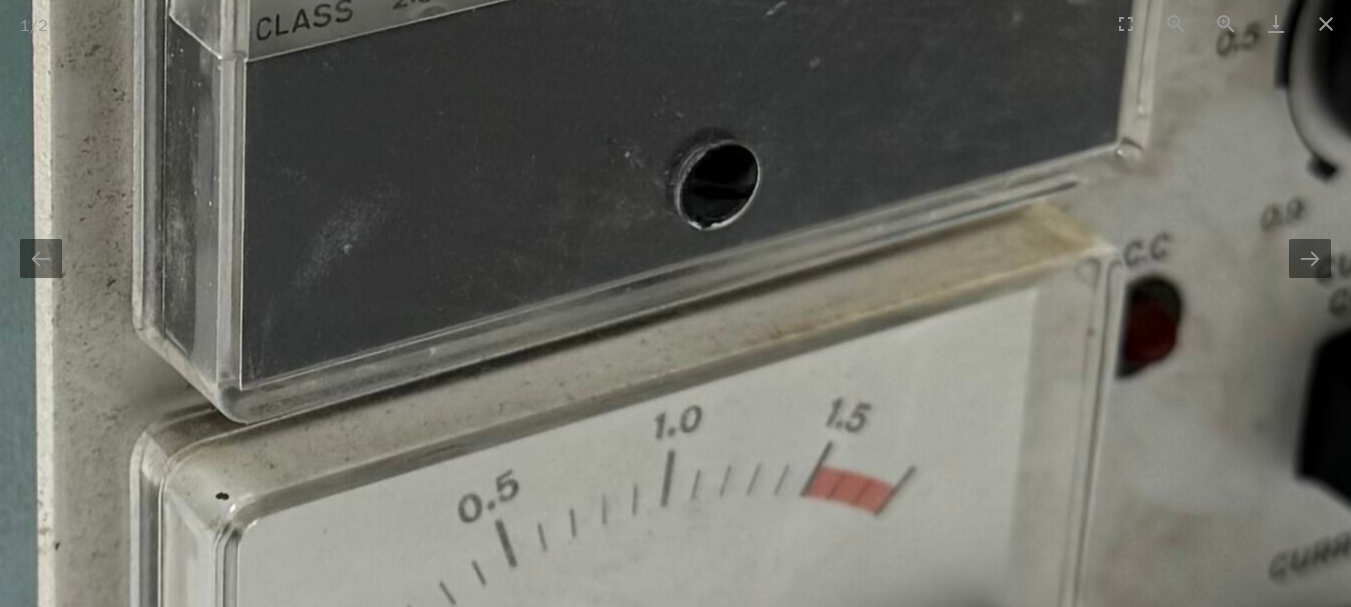 drag, startPoint x: 686, startPoint y: 208, endPoint x: 724, endPoint y: 646, distance: 439.64532 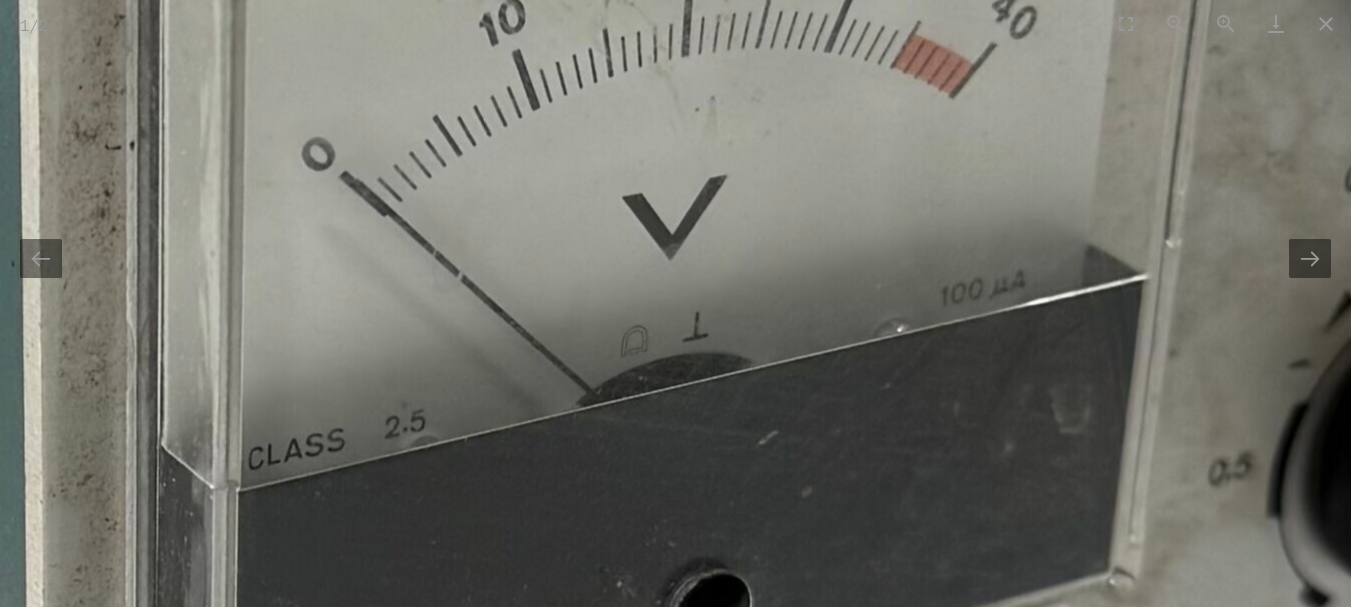 scroll, scrollTop: 0, scrollLeft: 0, axis: both 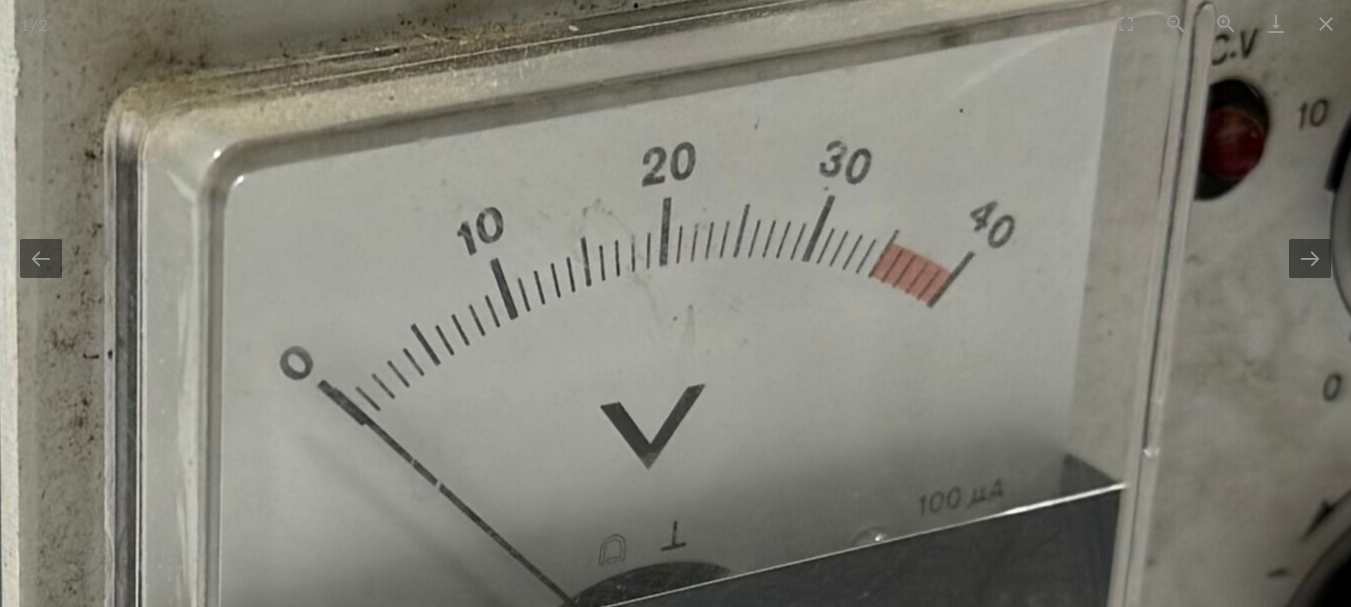 drag, startPoint x: 723, startPoint y: 379, endPoint x: 700, endPoint y: 588, distance: 210.26175 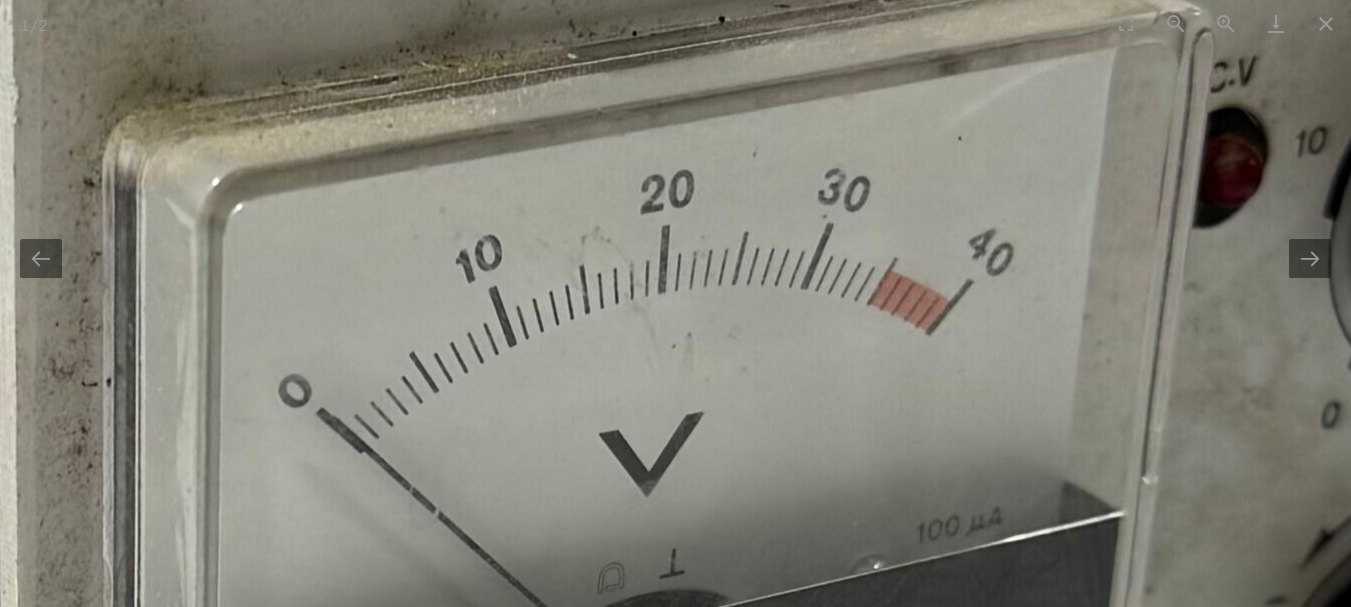 scroll, scrollTop: 0, scrollLeft: 0, axis: both 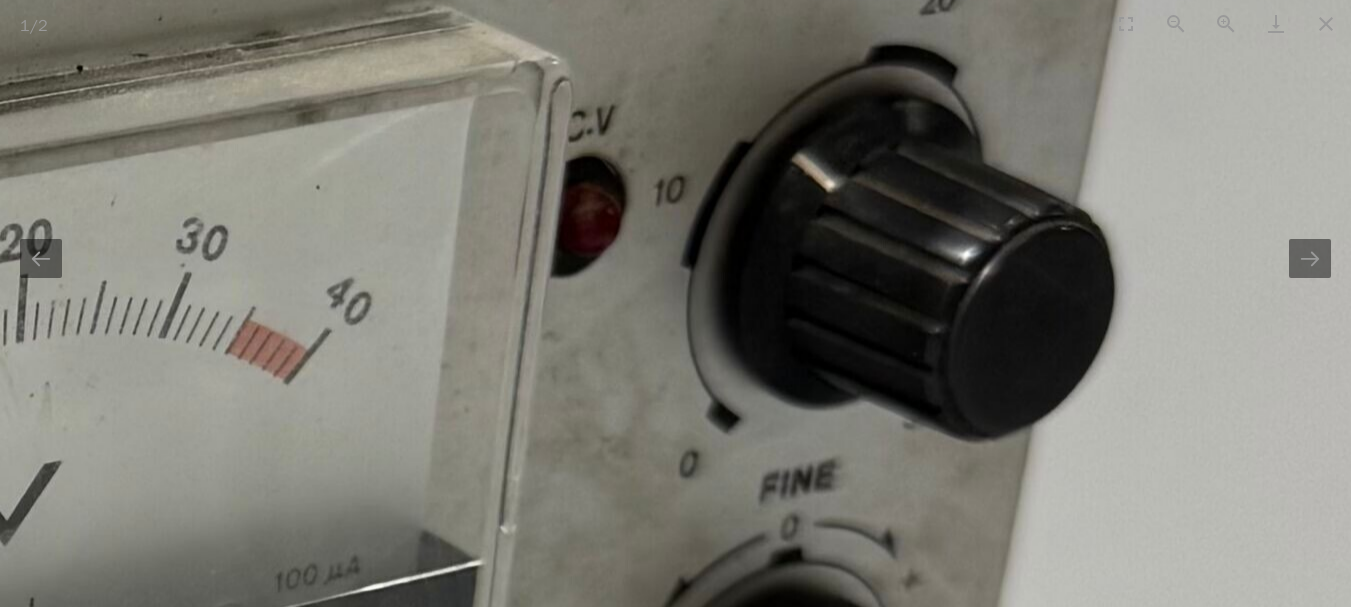 drag, startPoint x: 1116, startPoint y: 502, endPoint x: 489, endPoint y: 548, distance: 628.6851 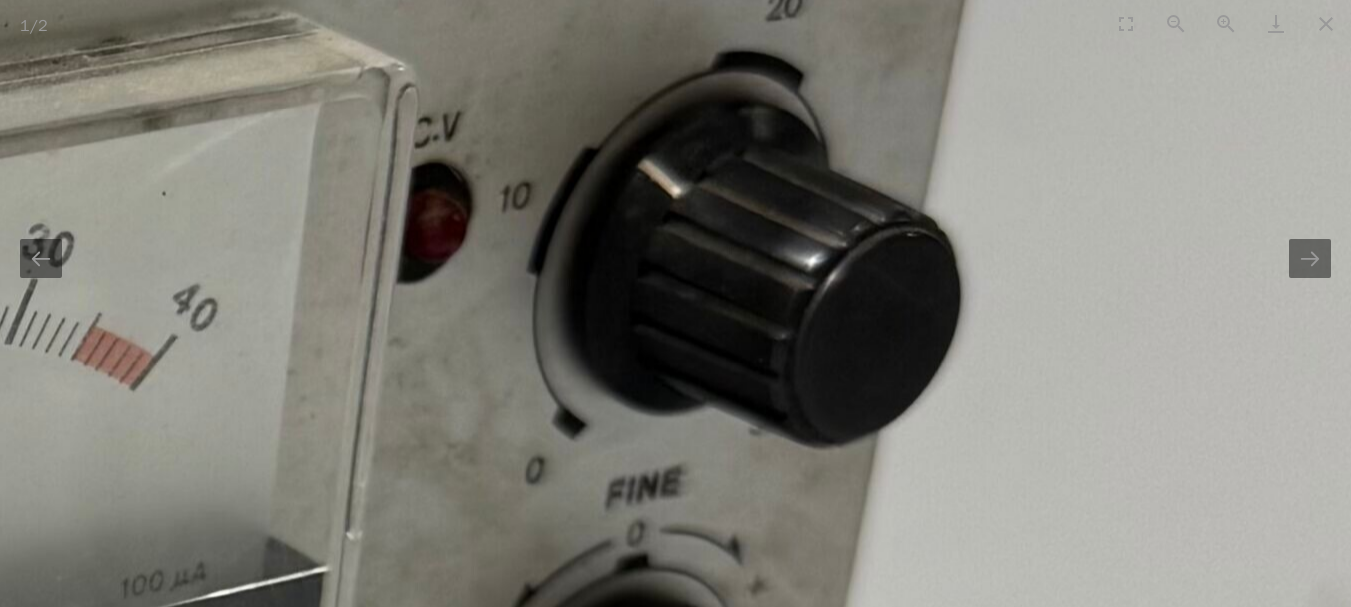 scroll, scrollTop: 0, scrollLeft: 0, axis: both 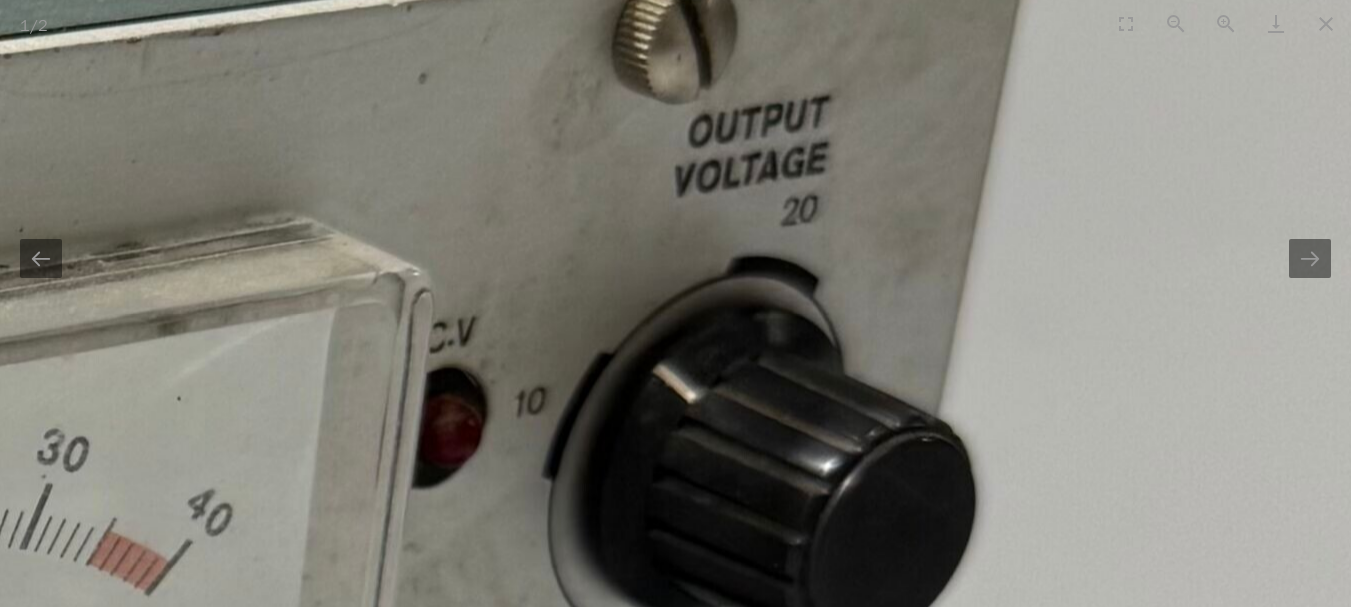 drag, startPoint x: 678, startPoint y: 300, endPoint x: 659, endPoint y: 255, distance: 48.8467 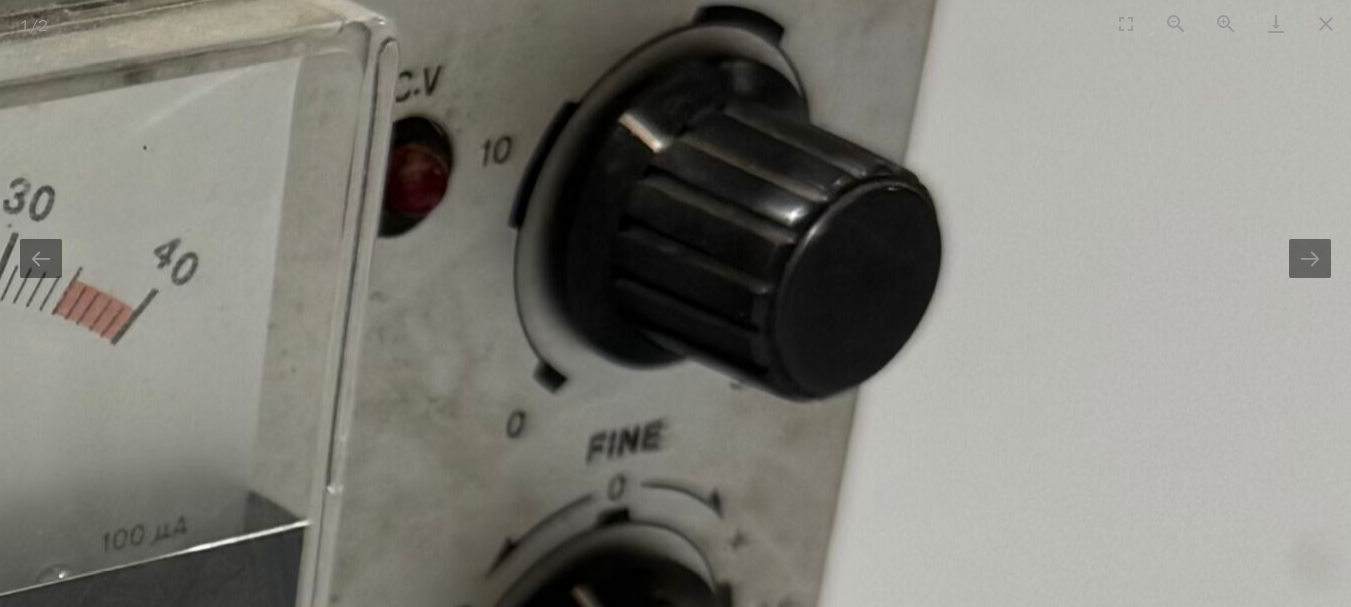 scroll, scrollTop: 0, scrollLeft: 0, axis: both 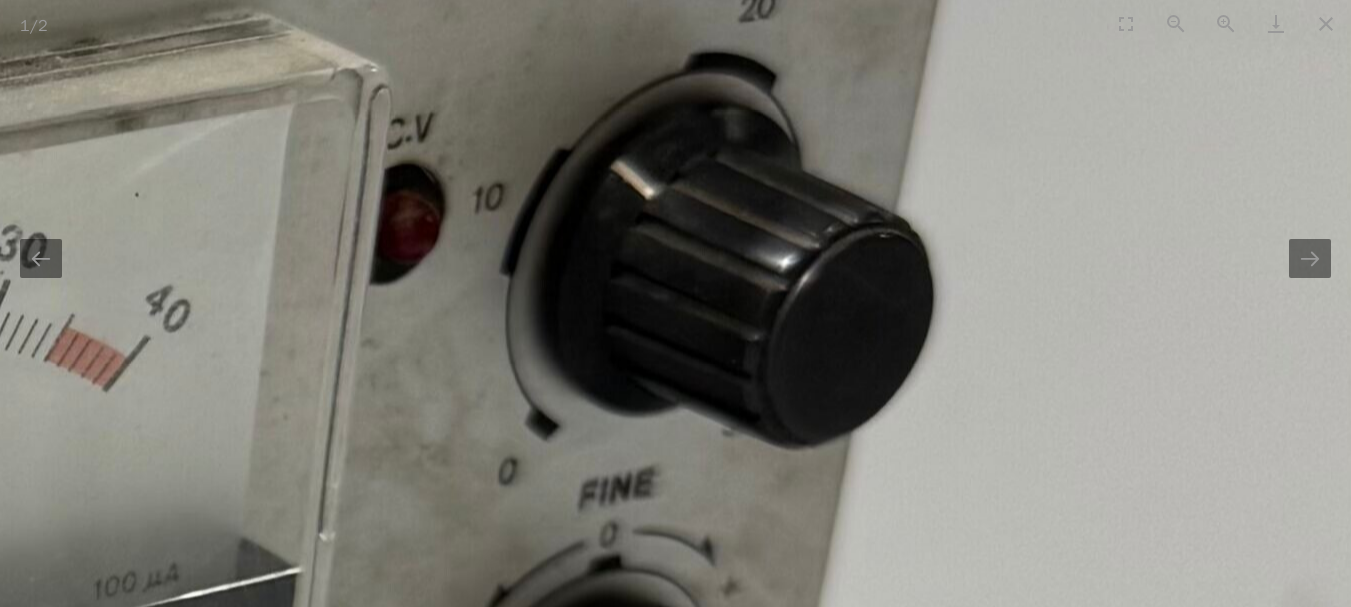click at bounding box center [-390, 844] 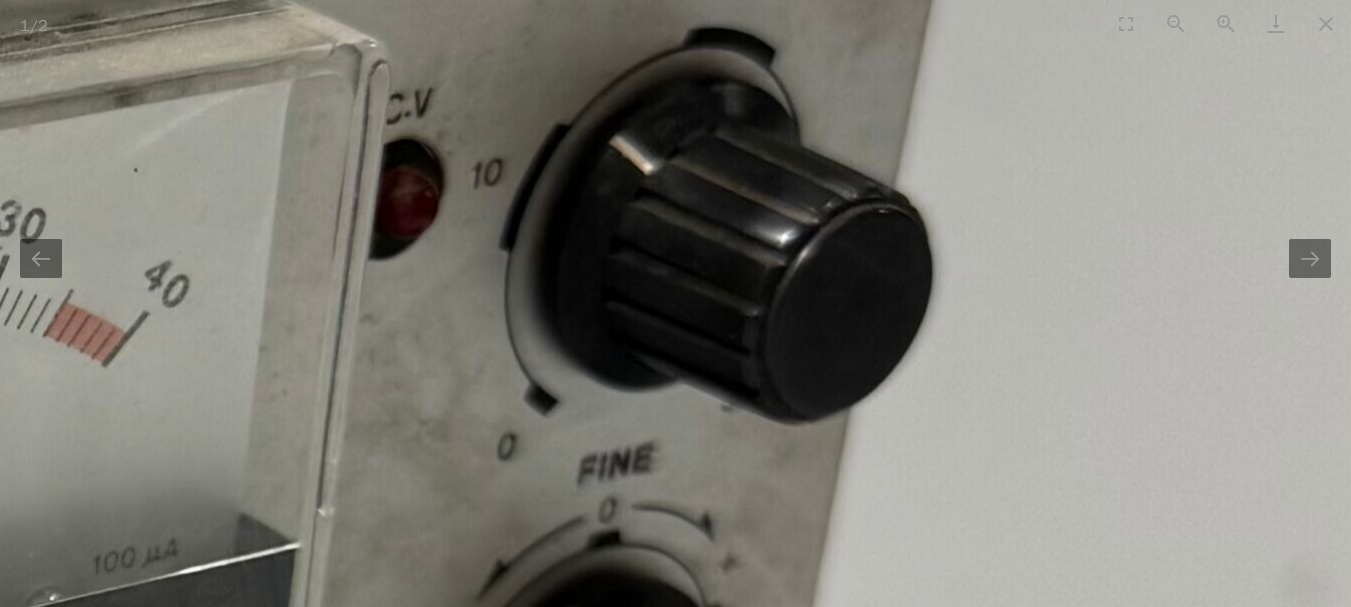 scroll, scrollTop: 0, scrollLeft: 0, axis: both 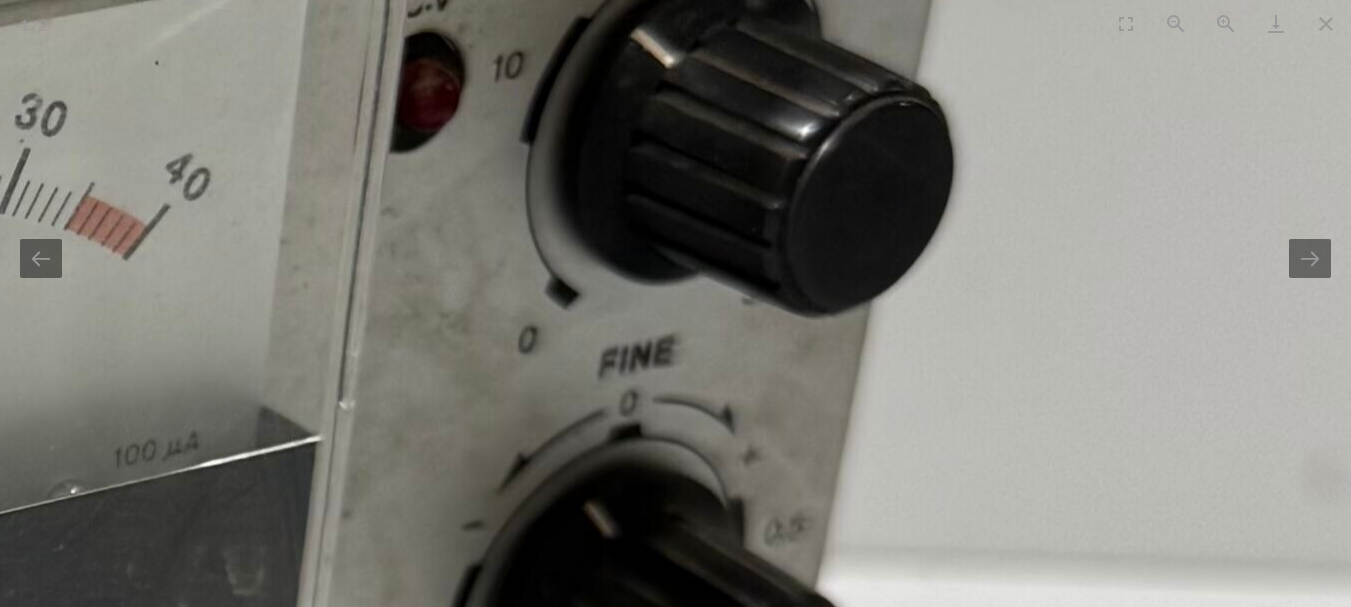 drag, startPoint x: 630, startPoint y: 544, endPoint x: 729, endPoint y: 205, distance: 353.16003 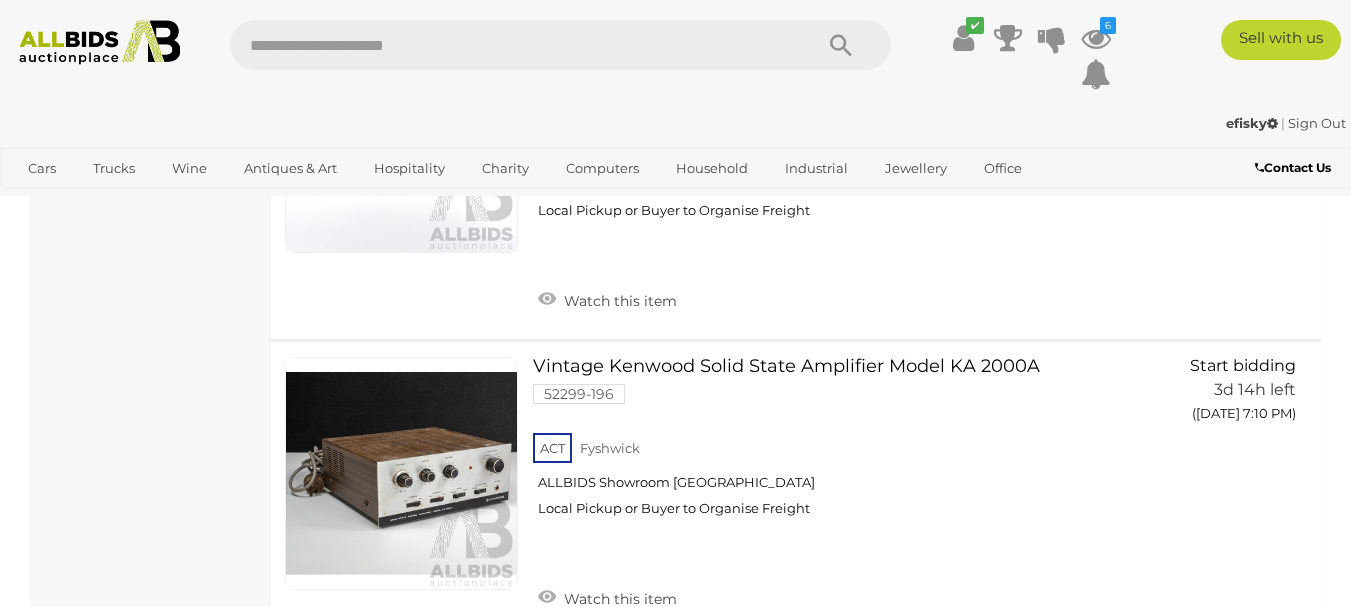 scroll, scrollTop: 4349, scrollLeft: 0, axis: vertical 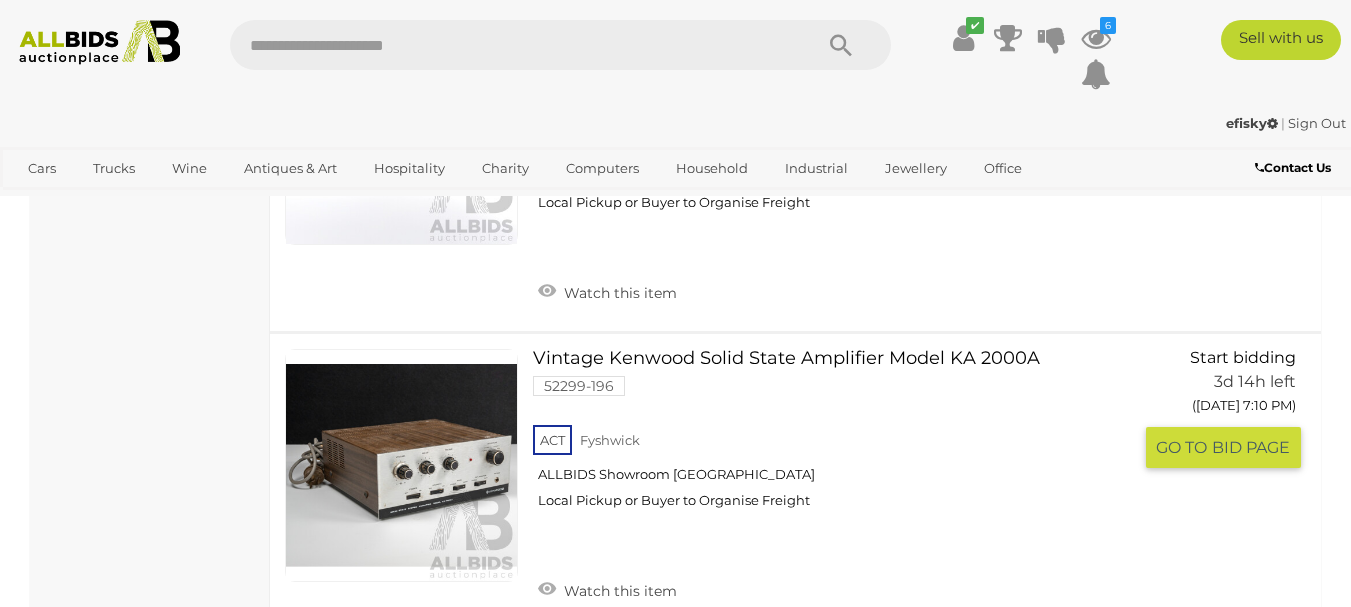 click at bounding box center (401, 465) 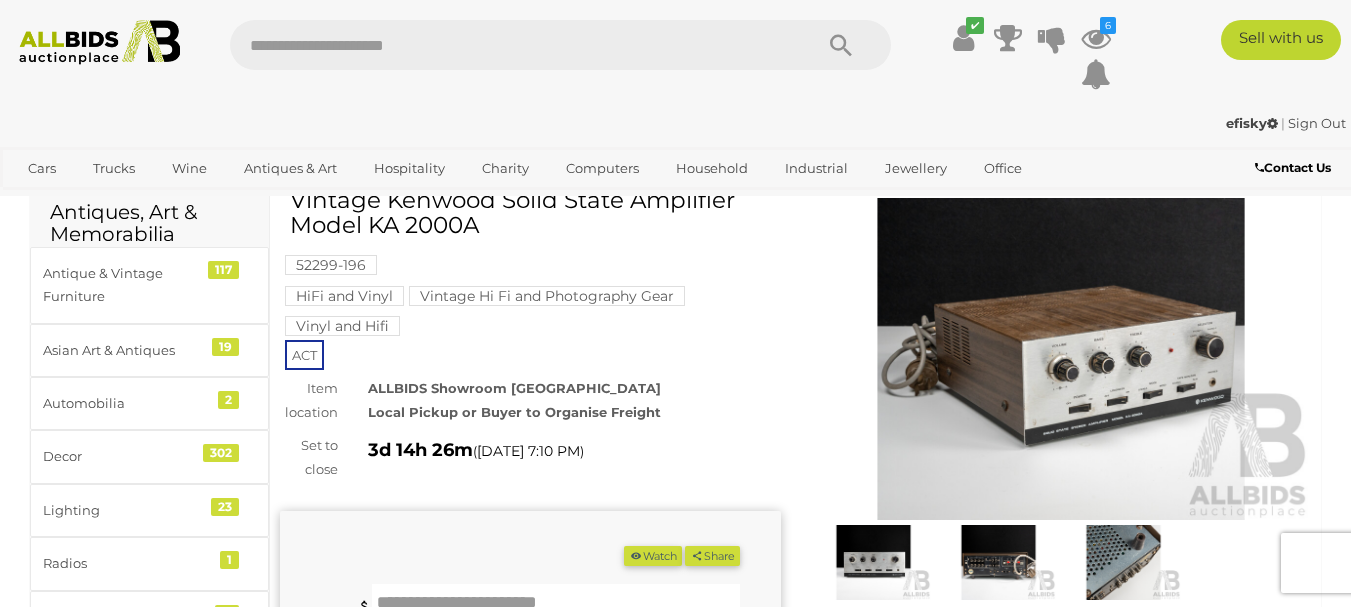 scroll, scrollTop: 100, scrollLeft: 0, axis: vertical 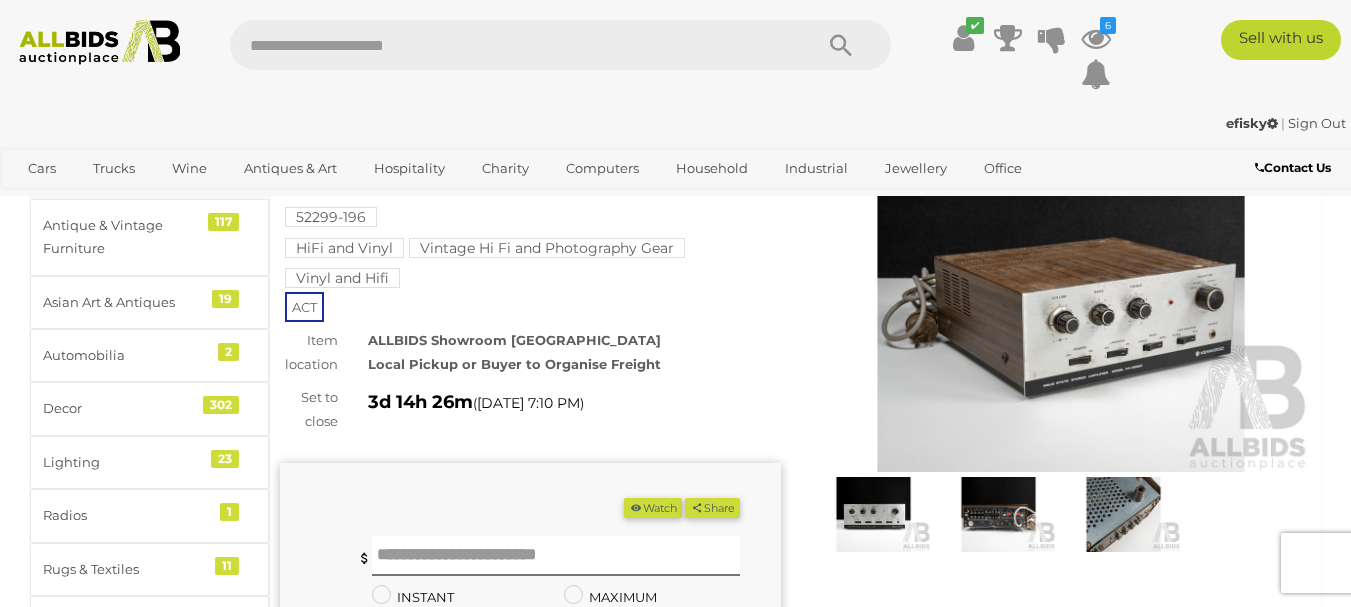 click at bounding box center (998, 514) 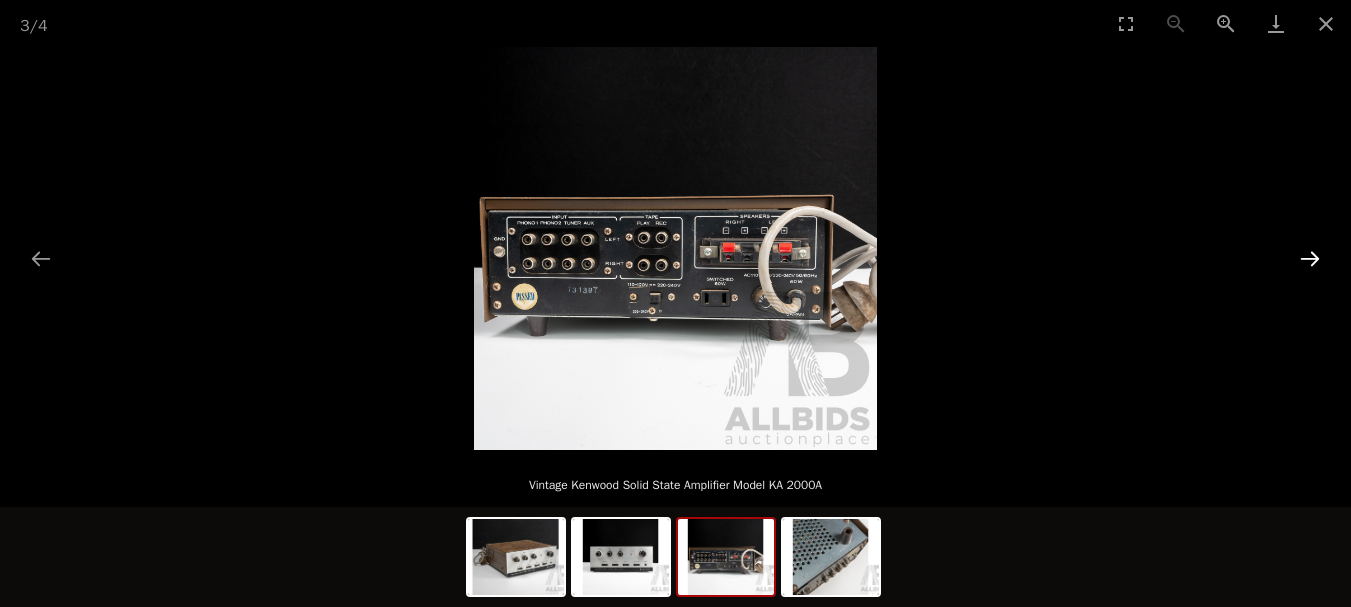 click at bounding box center [1310, 258] 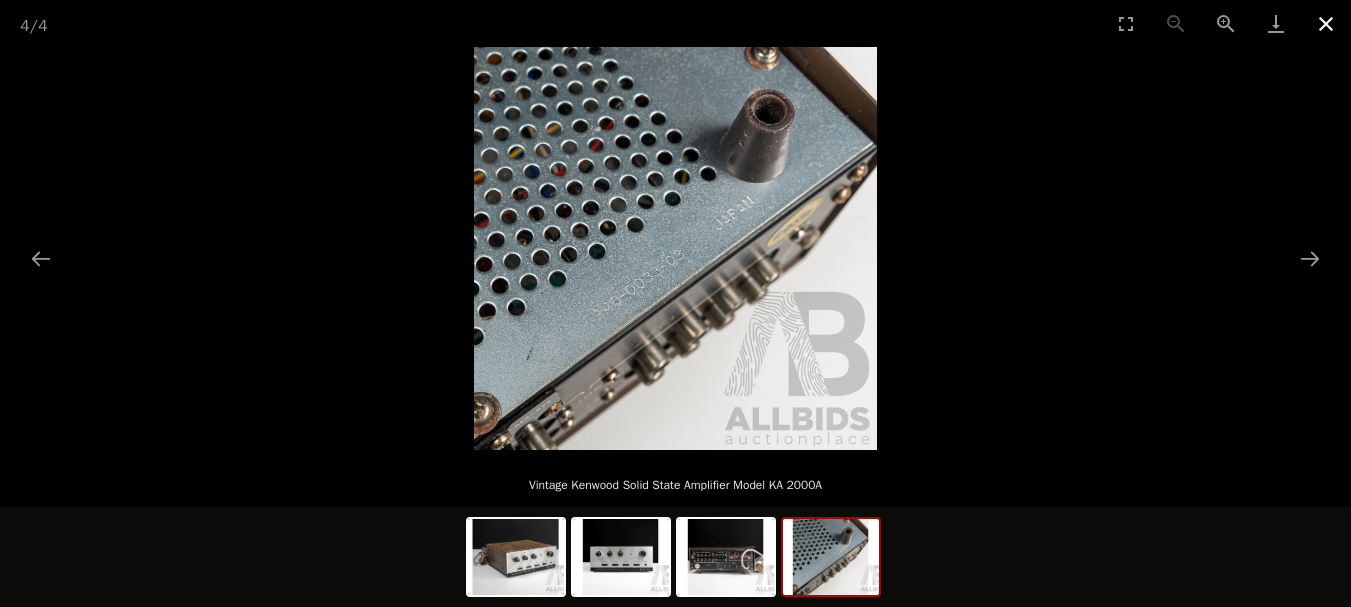 click at bounding box center [1326, 23] 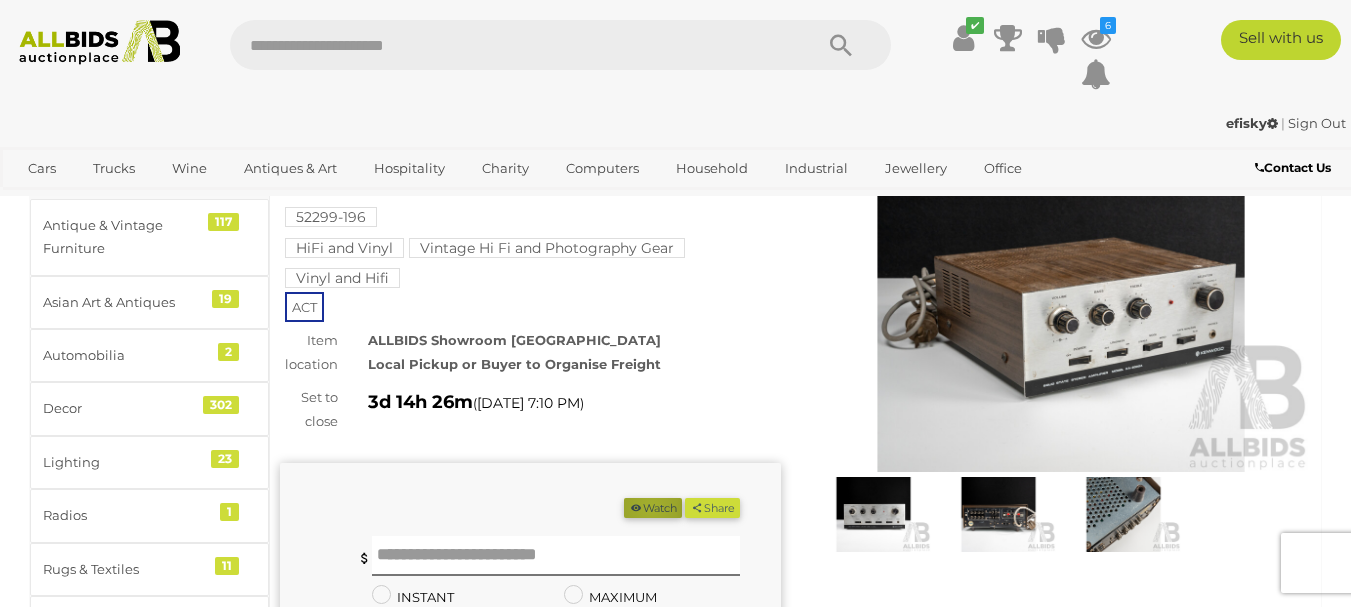 click on "Watch" at bounding box center (653, 508) 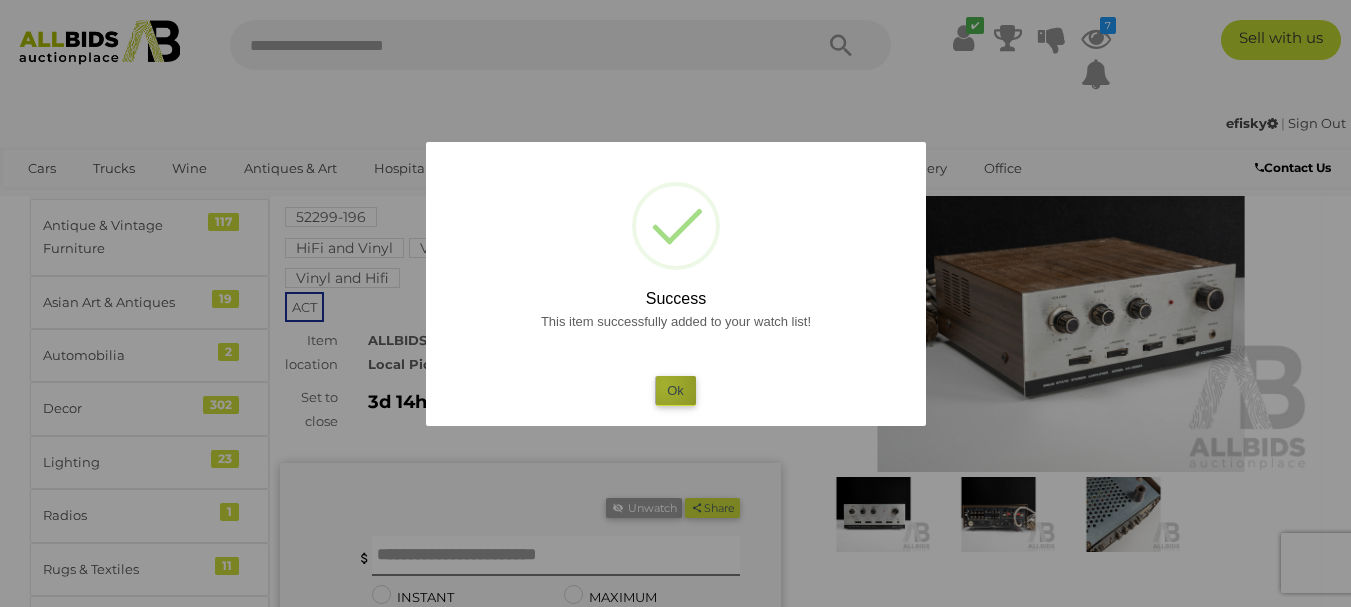 click on "Ok" at bounding box center [675, 390] 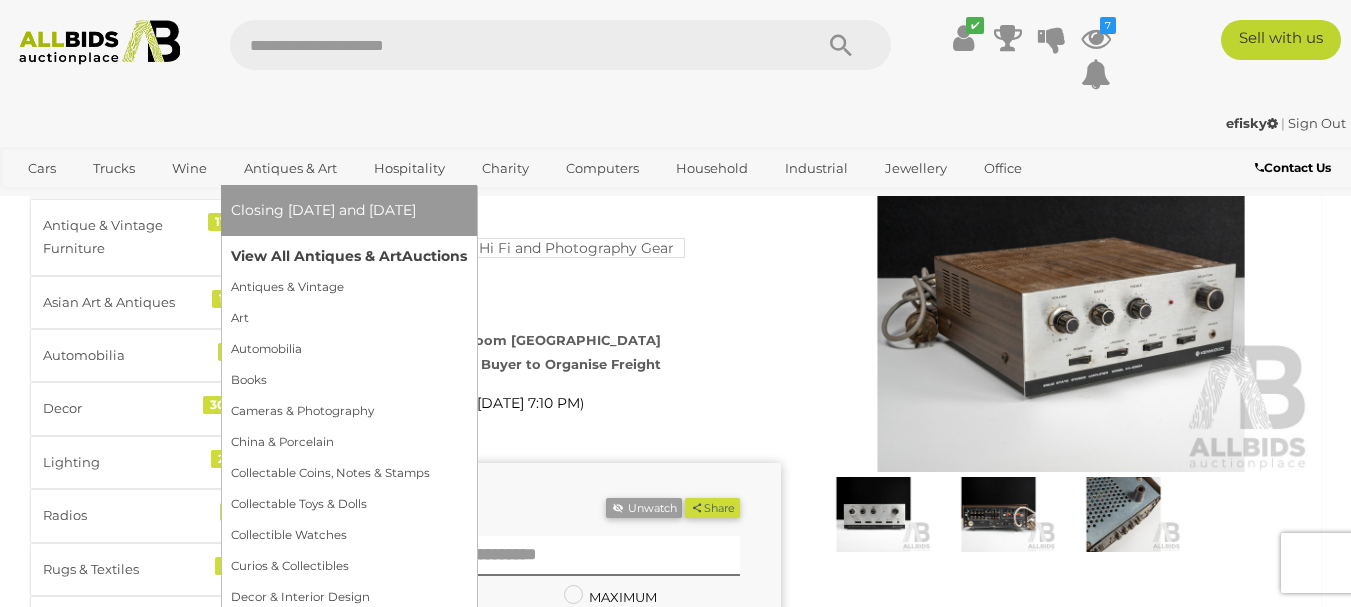 click on "View All Antiques & Art  Auctions" at bounding box center [349, 256] 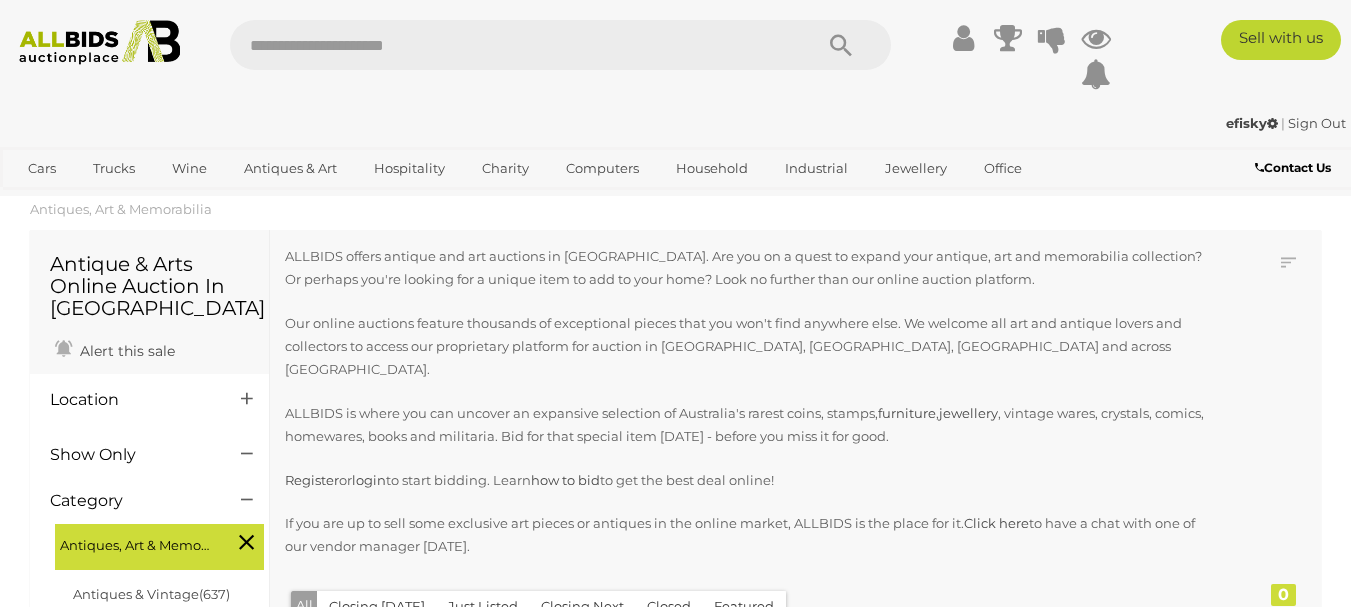 scroll, scrollTop: 0, scrollLeft: 0, axis: both 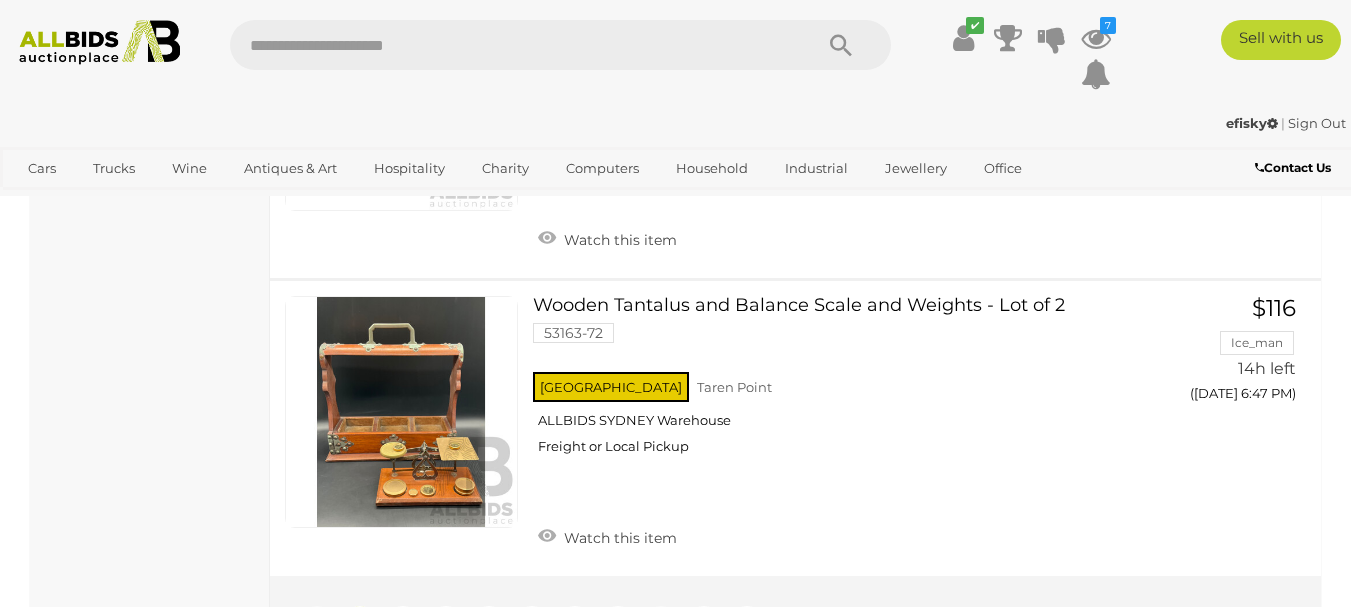 click on "20" at bounding box center (704, 626) 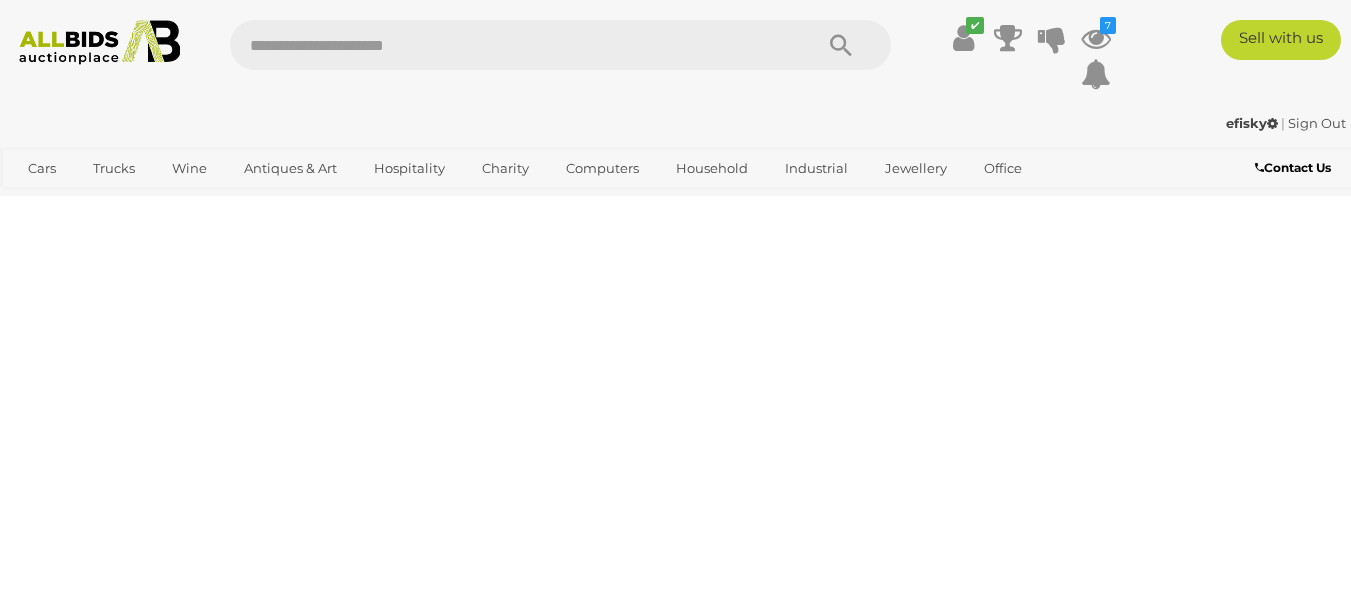 scroll, scrollTop: 446, scrollLeft: 0, axis: vertical 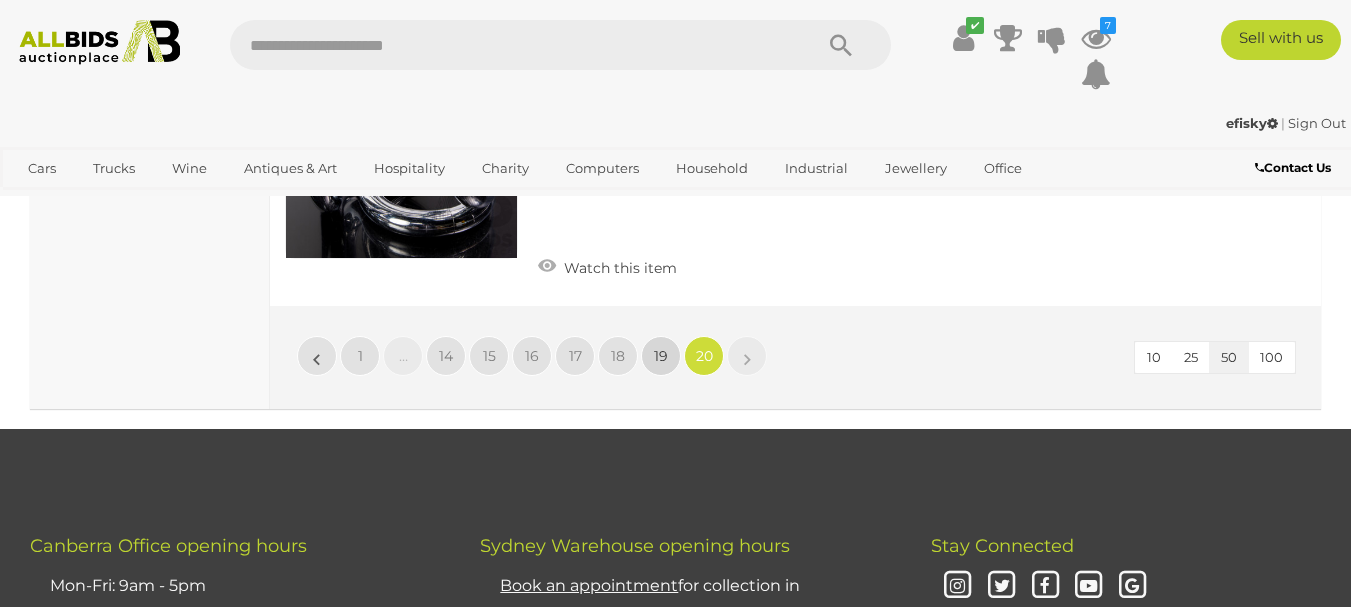 click on "19" at bounding box center (661, 356) 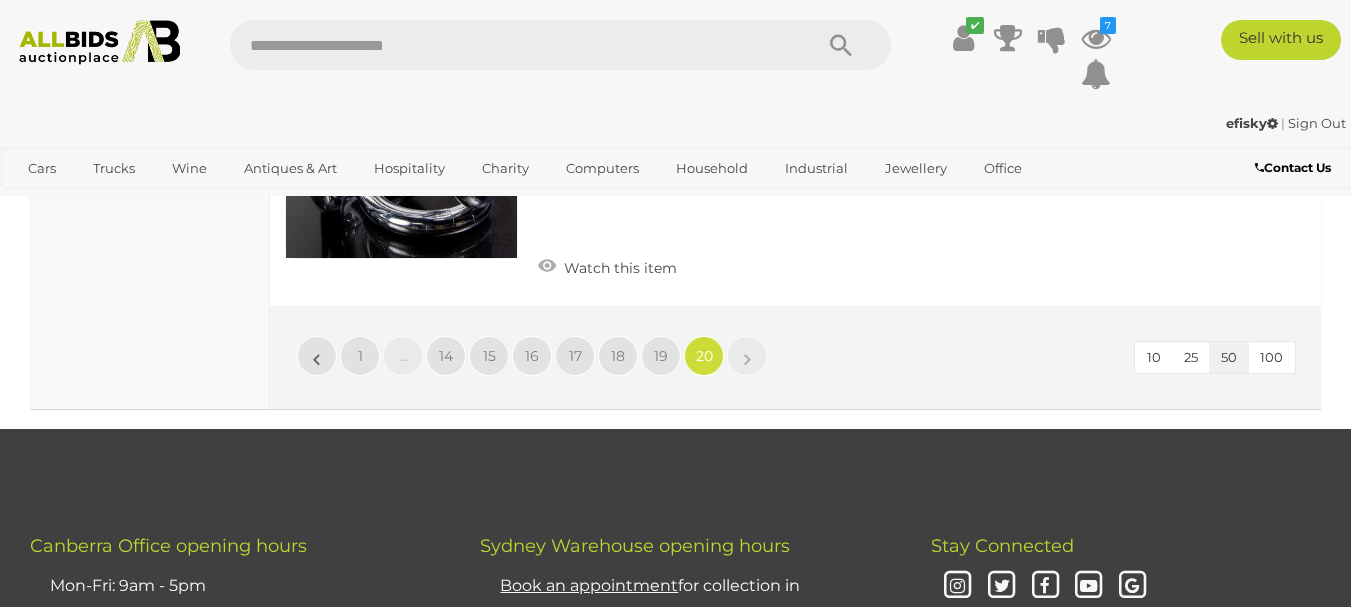 scroll, scrollTop: 446, scrollLeft: 0, axis: vertical 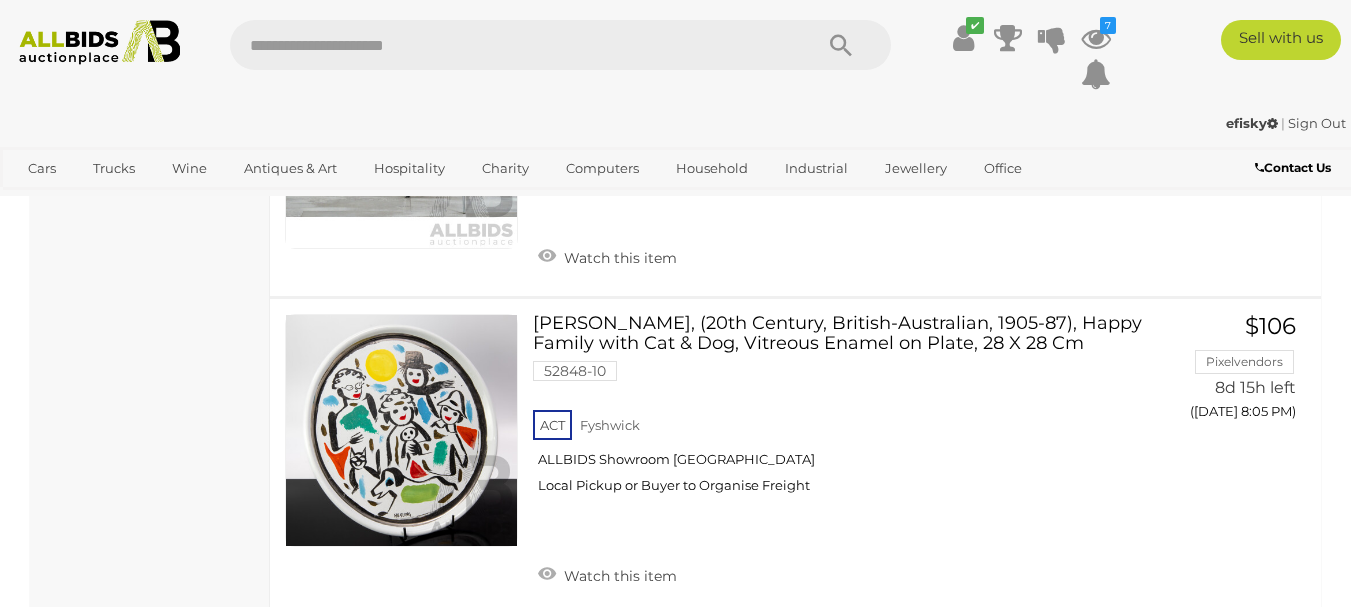 click on "18" at bounding box center [618, 664] 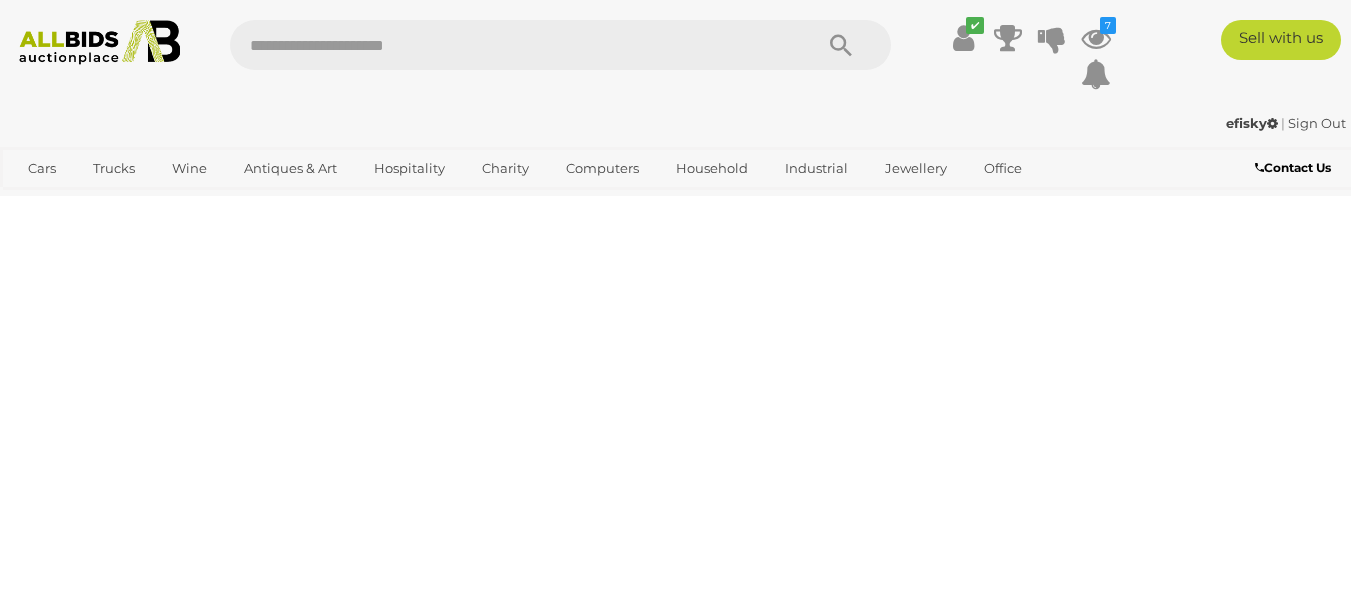 scroll, scrollTop: 446, scrollLeft: 0, axis: vertical 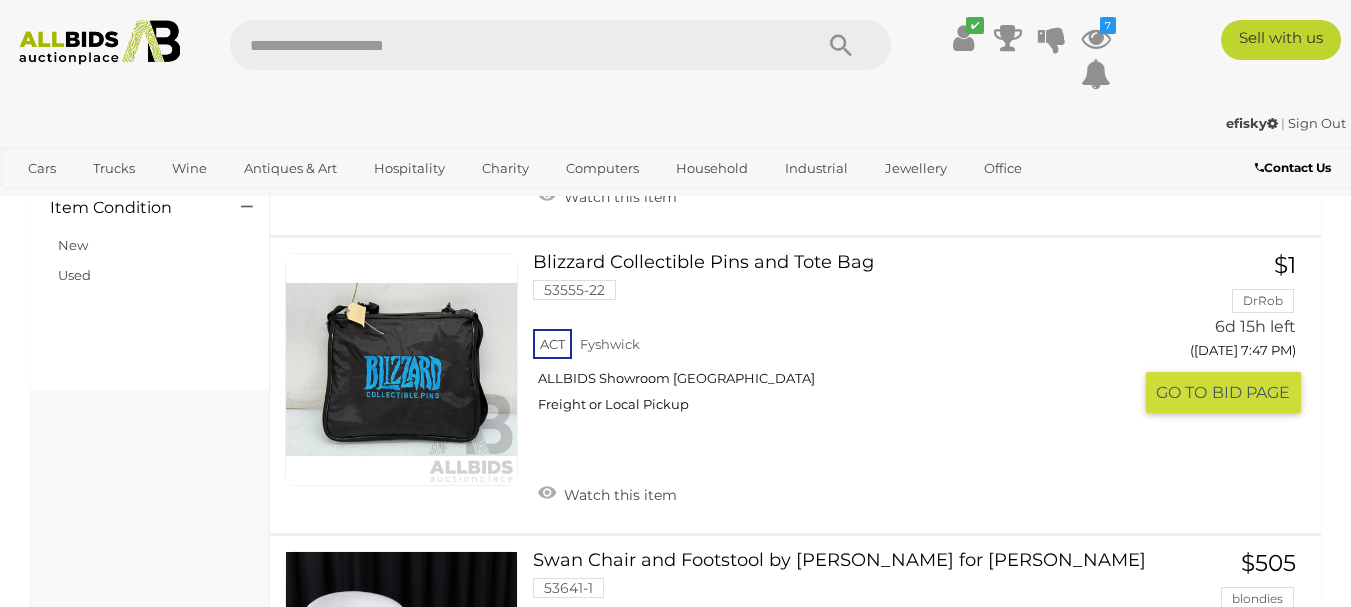 click on "Blizzard Collectible Pins and Tote Bag
53555-22
ACT
Fyshwick ALLBIDS Showroom Fyshwick" at bounding box center [839, 340] 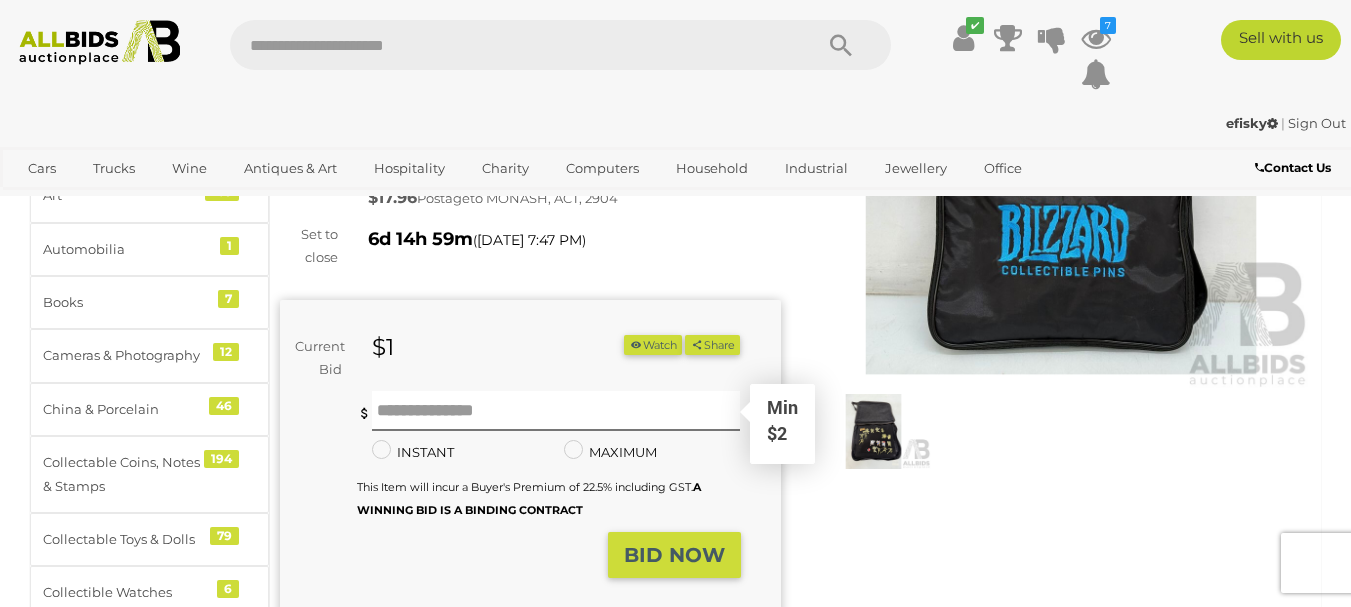 scroll, scrollTop: 200, scrollLeft: 0, axis: vertical 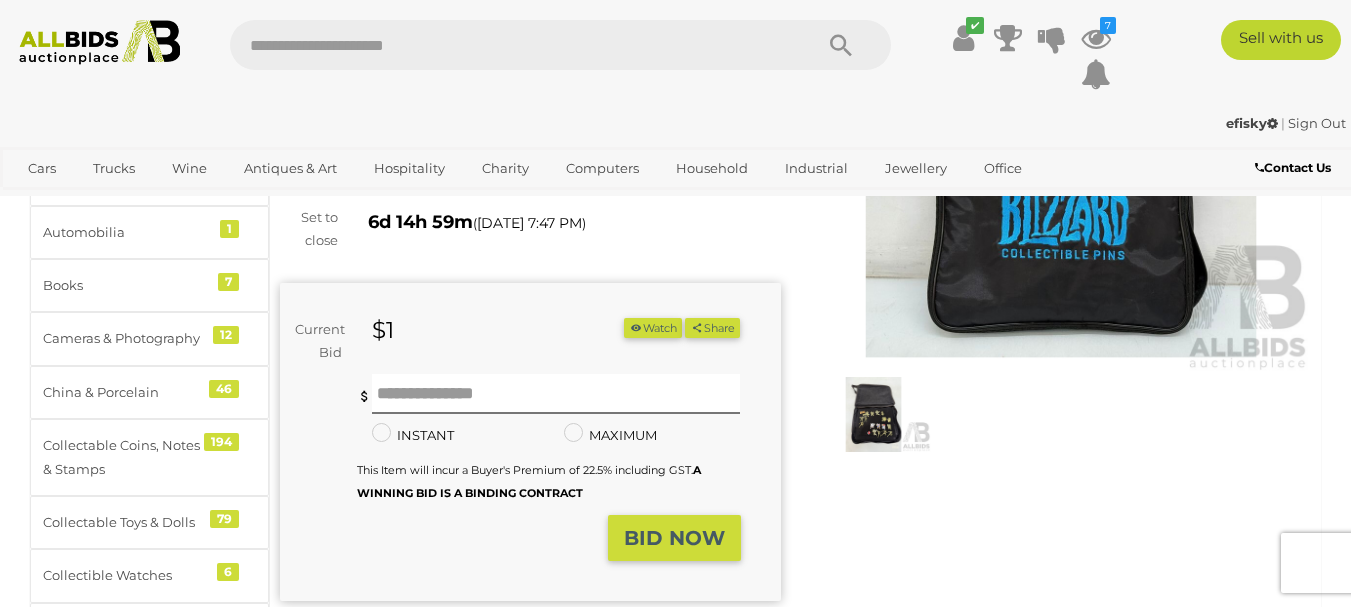 click at bounding box center (873, 414) 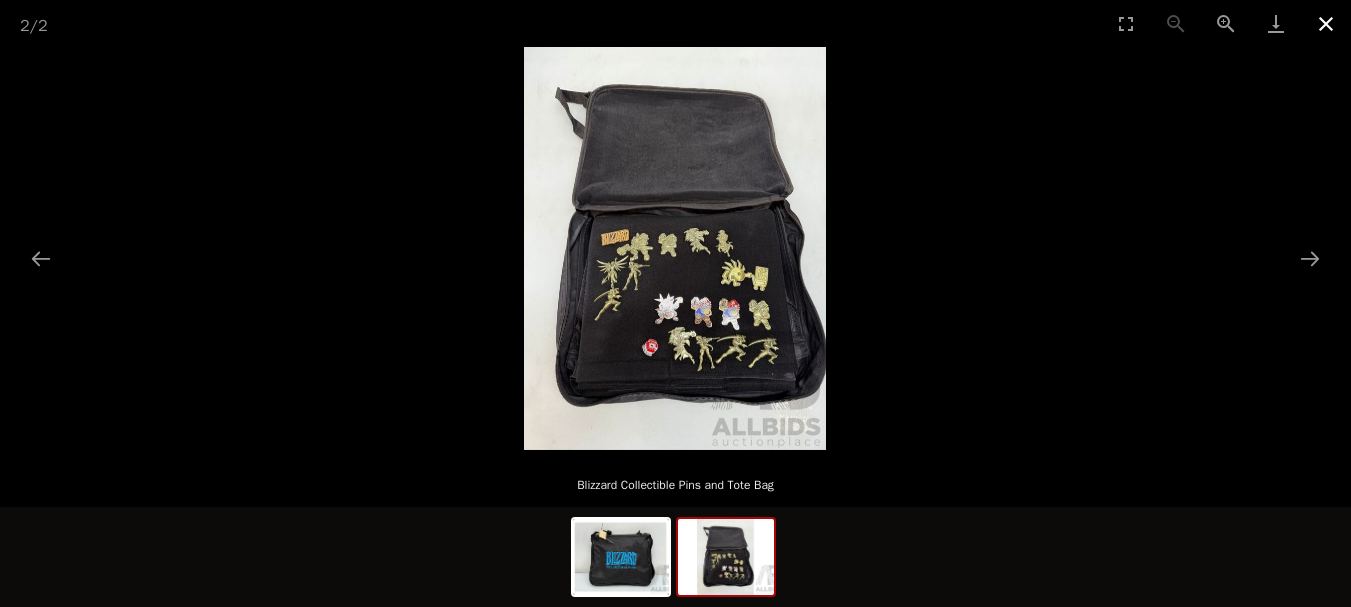 click at bounding box center (1326, 23) 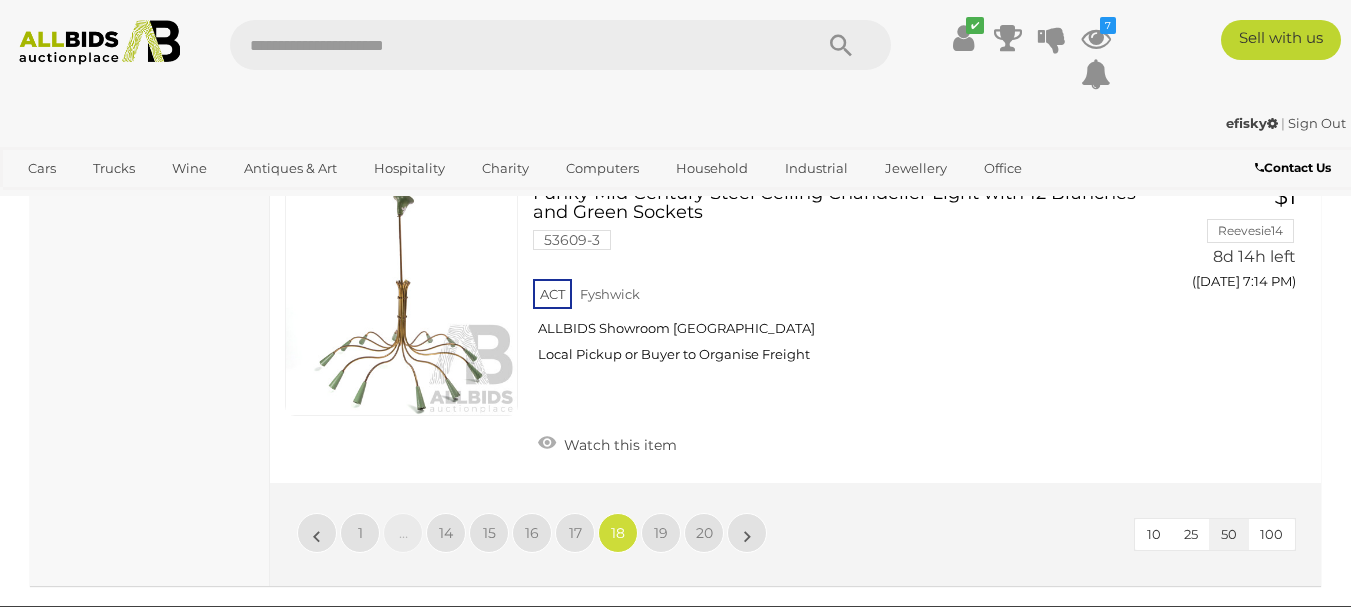 scroll, scrollTop: 15956, scrollLeft: 0, axis: vertical 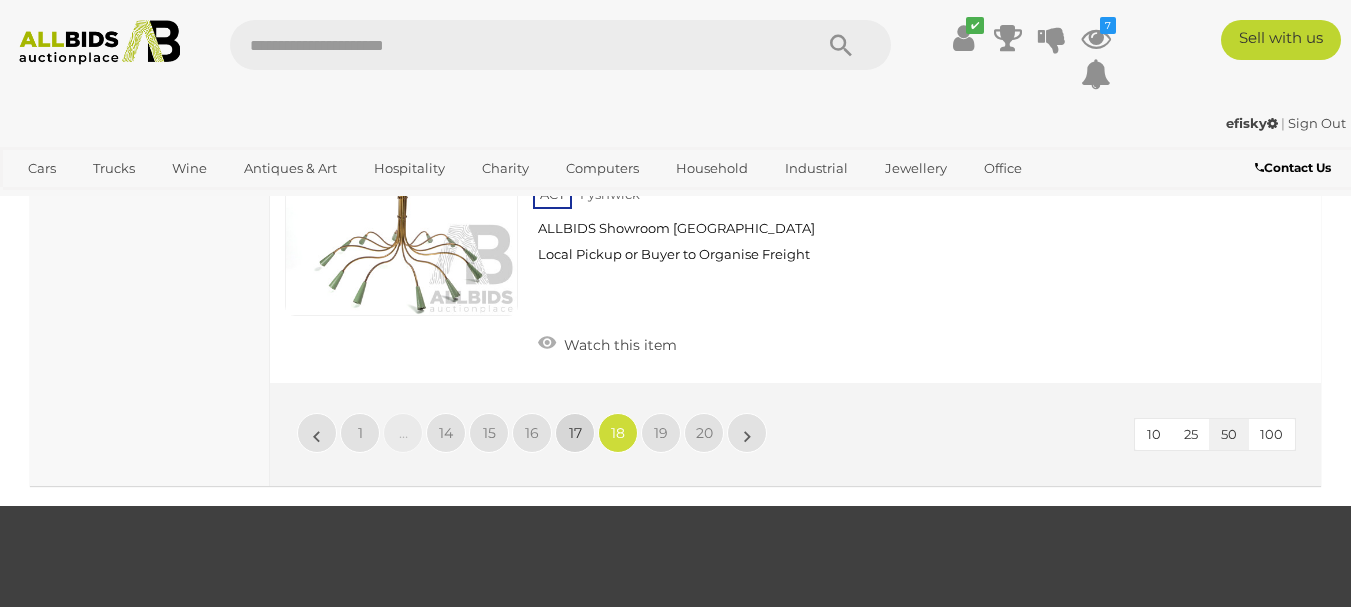 click on "17" at bounding box center [575, 433] 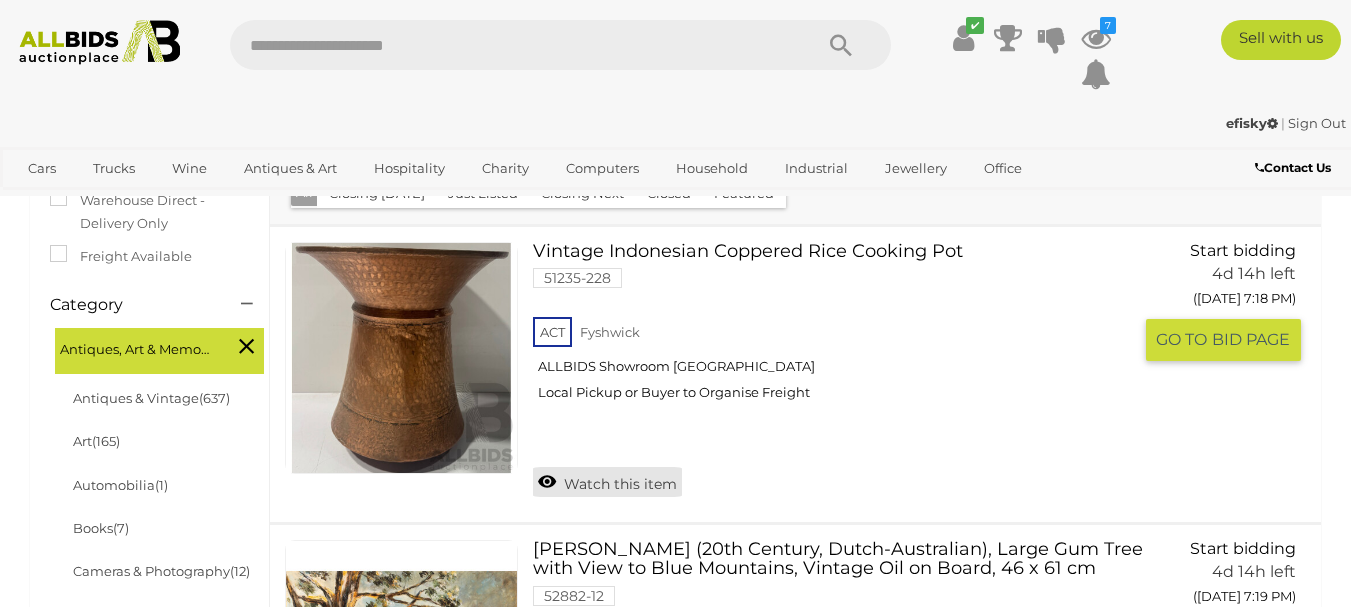 click on "Watch this item" at bounding box center (607, 482) 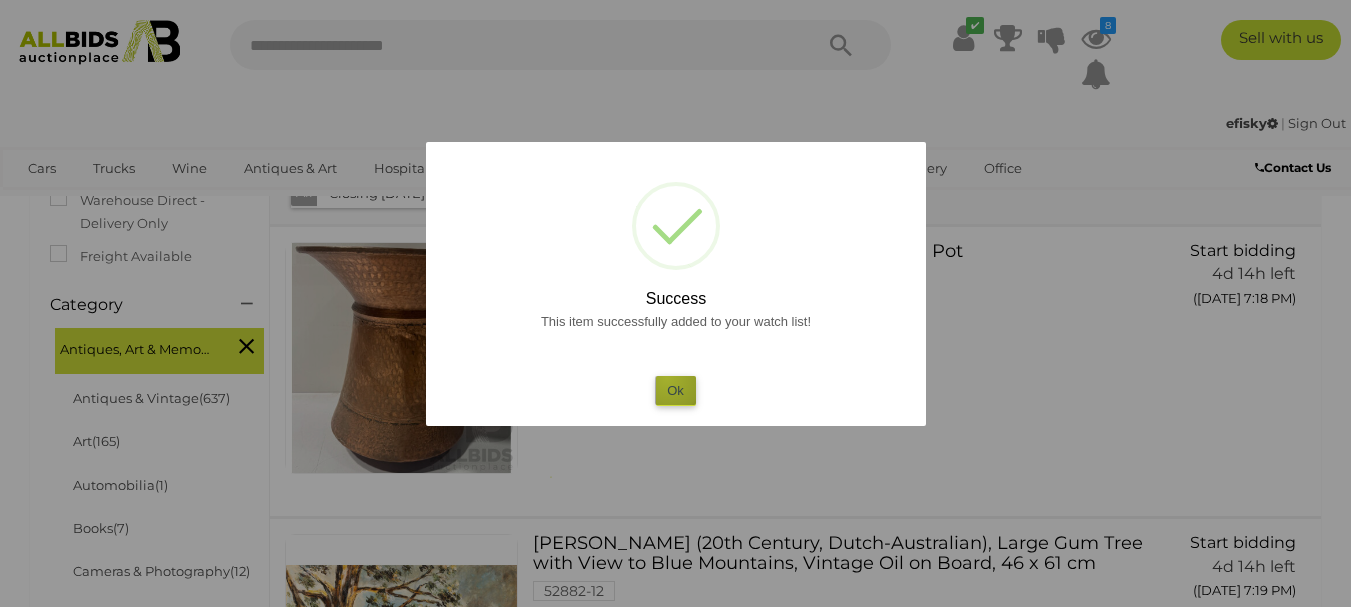 click on "Ok" at bounding box center (675, 390) 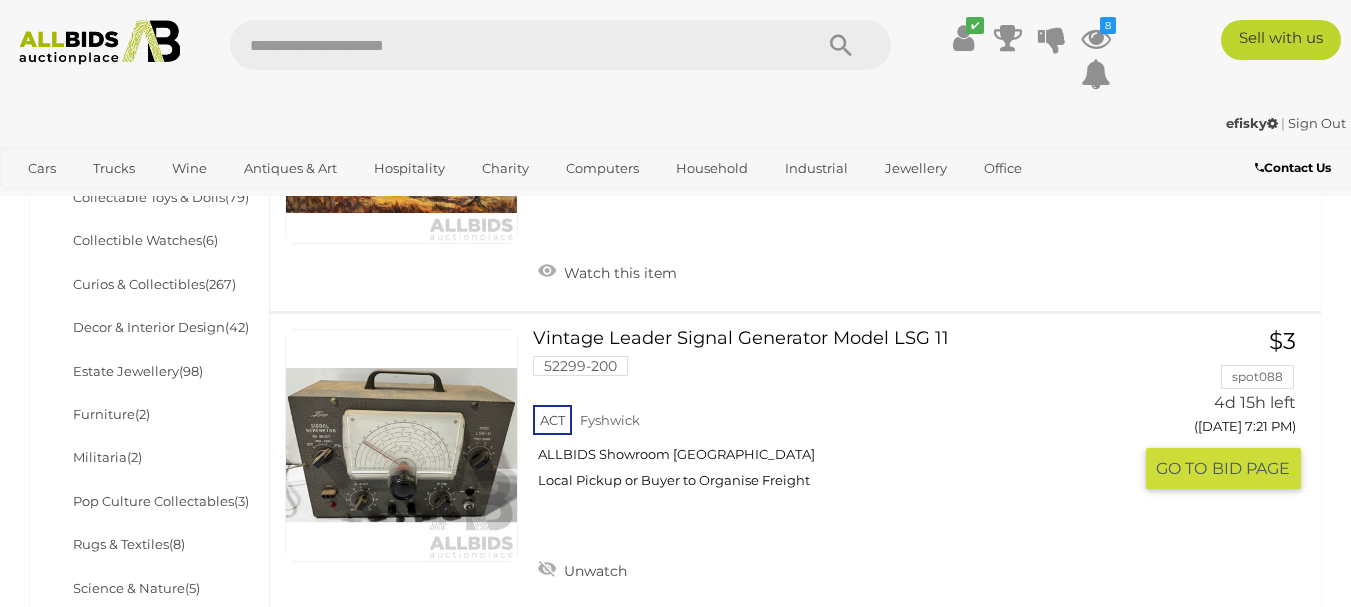 scroll, scrollTop: 946, scrollLeft: 0, axis: vertical 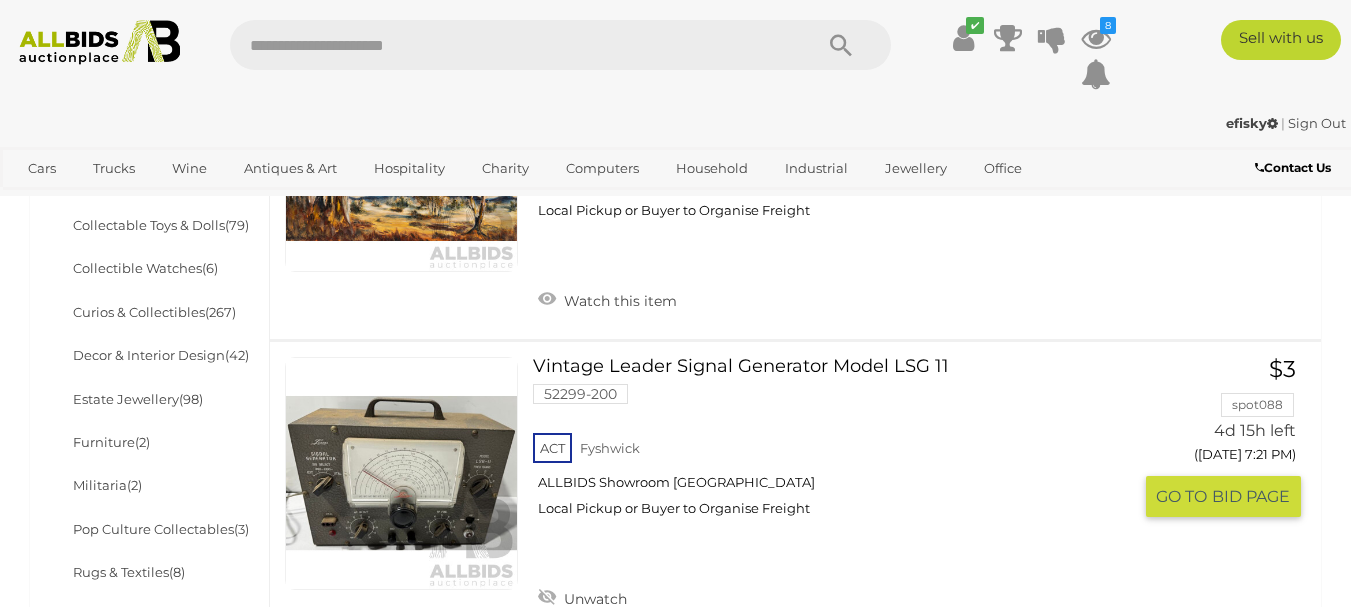 click at bounding box center [401, 473] 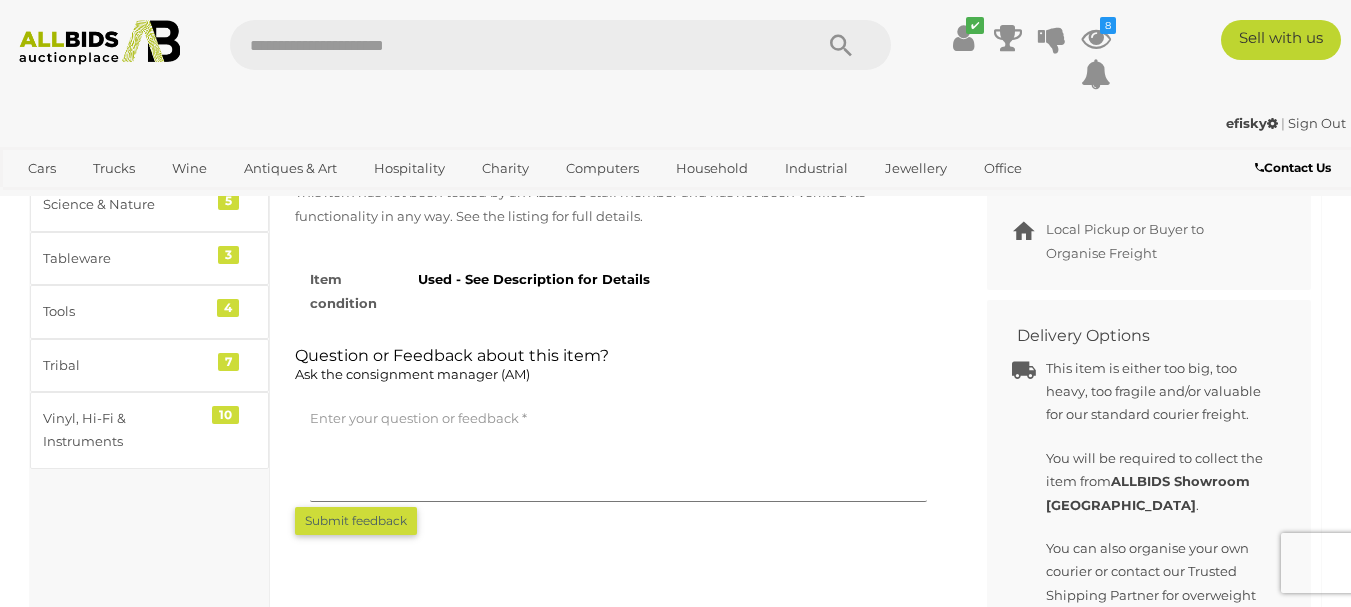 scroll, scrollTop: 1000, scrollLeft: 0, axis: vertical 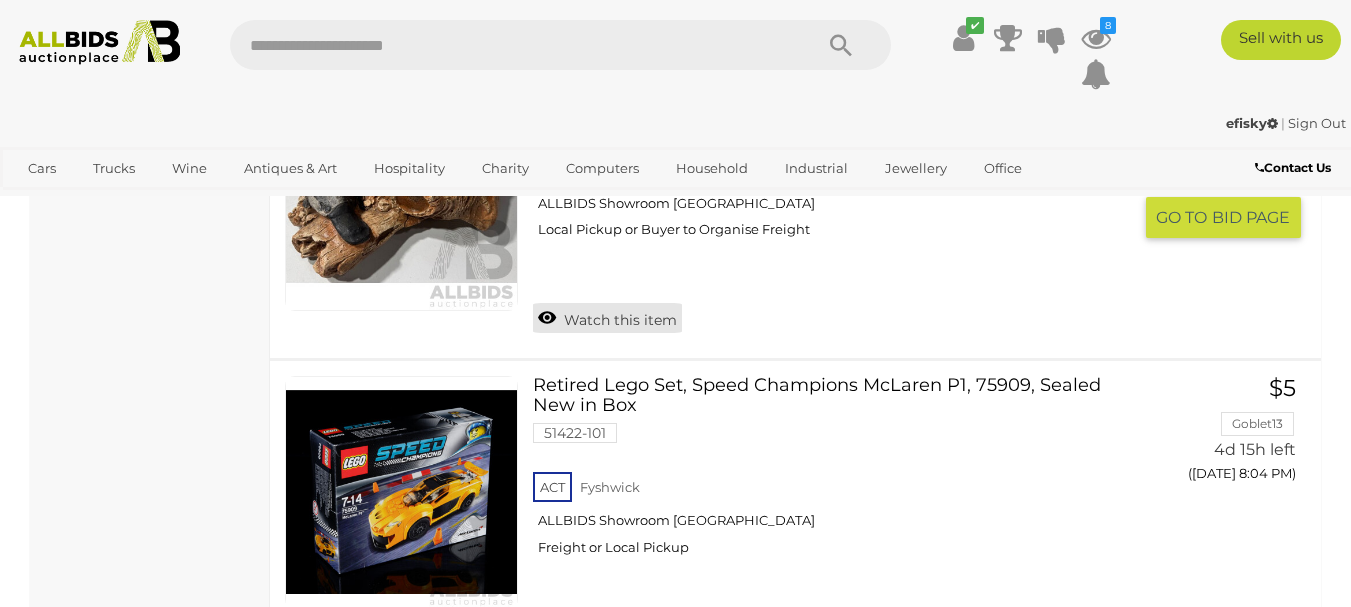 click on "Watch this item" at bounding box center (607, 318) 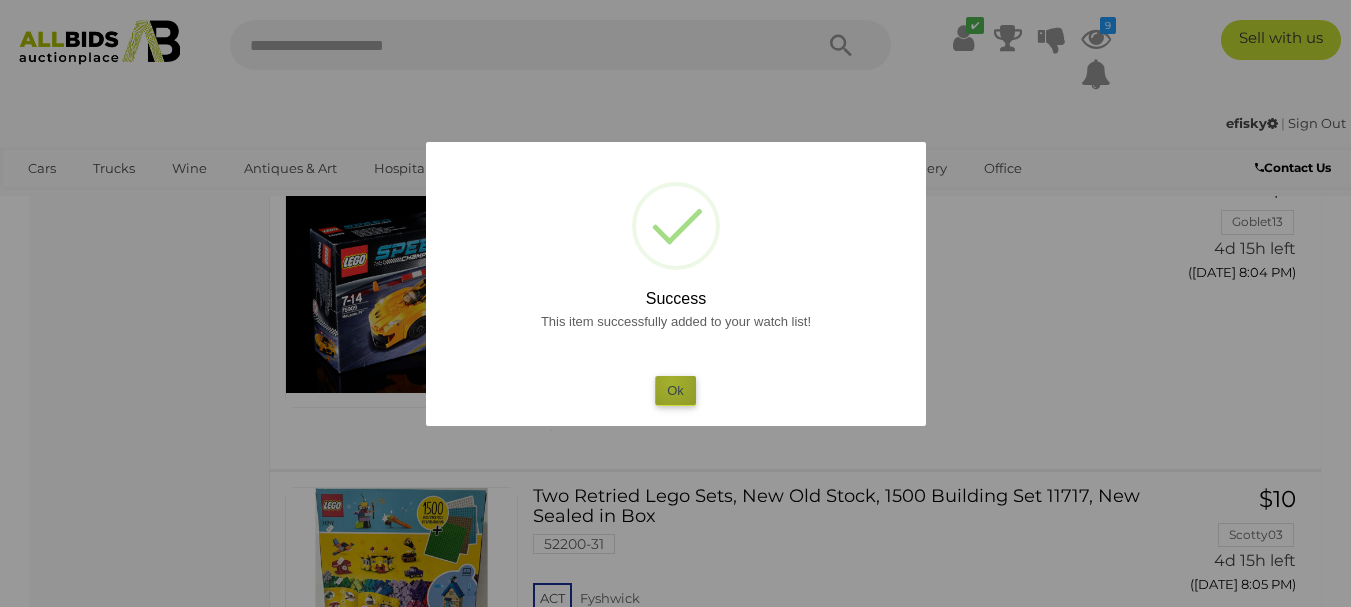 click on "Ok" at bounding box center (675, 390) 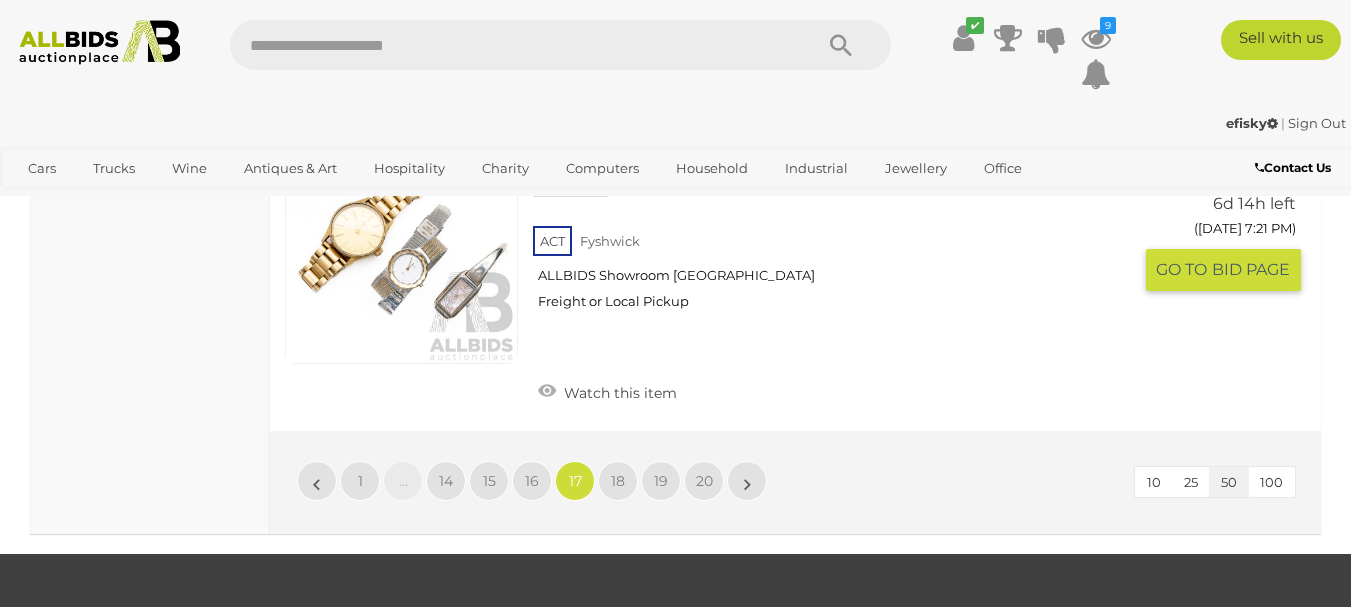 scroll, scrollTop: 15989, scrollLeft: 0, axis: vertical 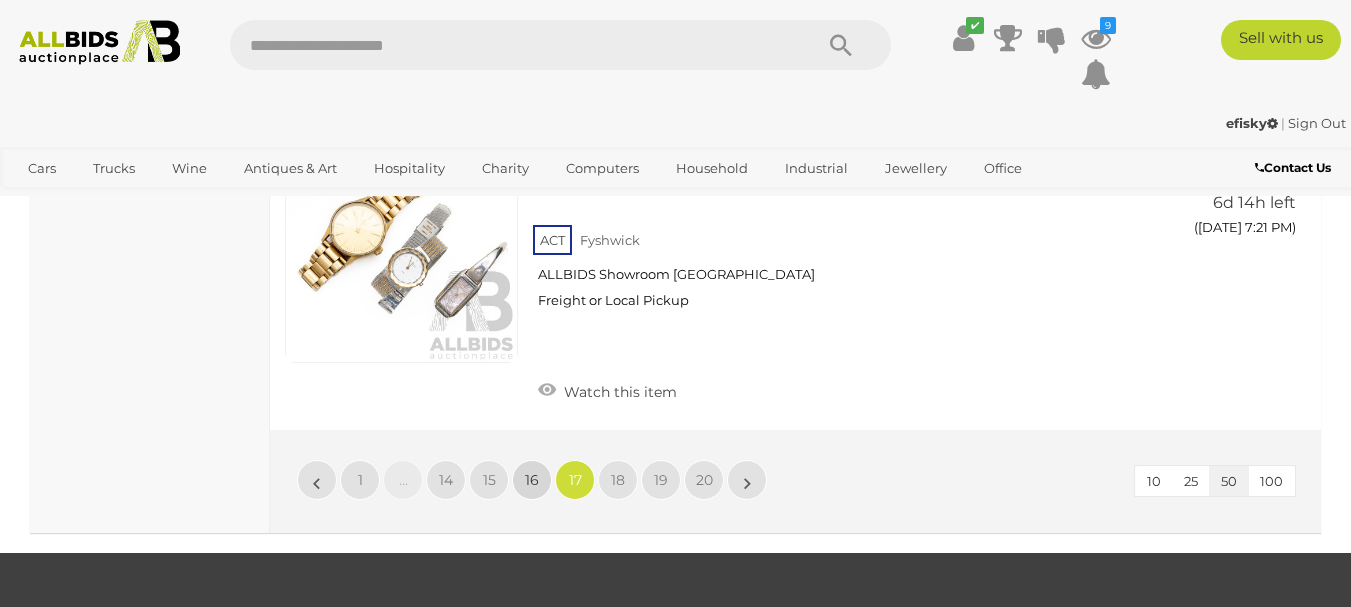 click on "16" at bounding box center (532, 480) 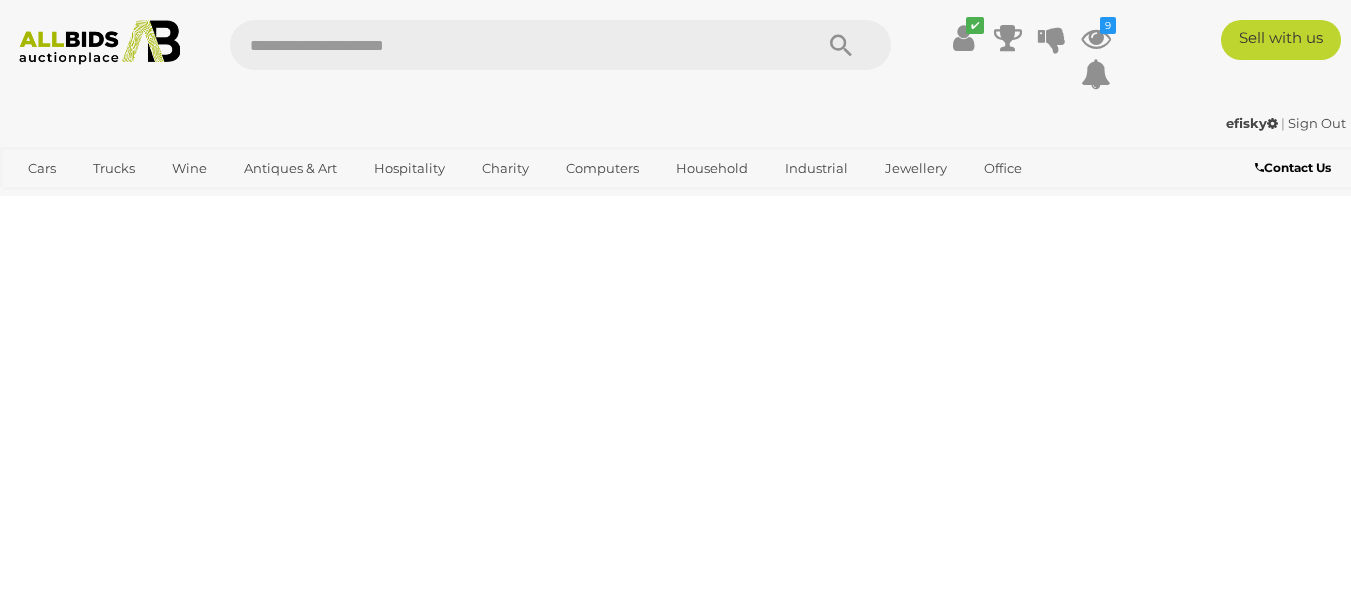 scroll, scrollTop: 446, scrollLeft: 0, axis: vertical 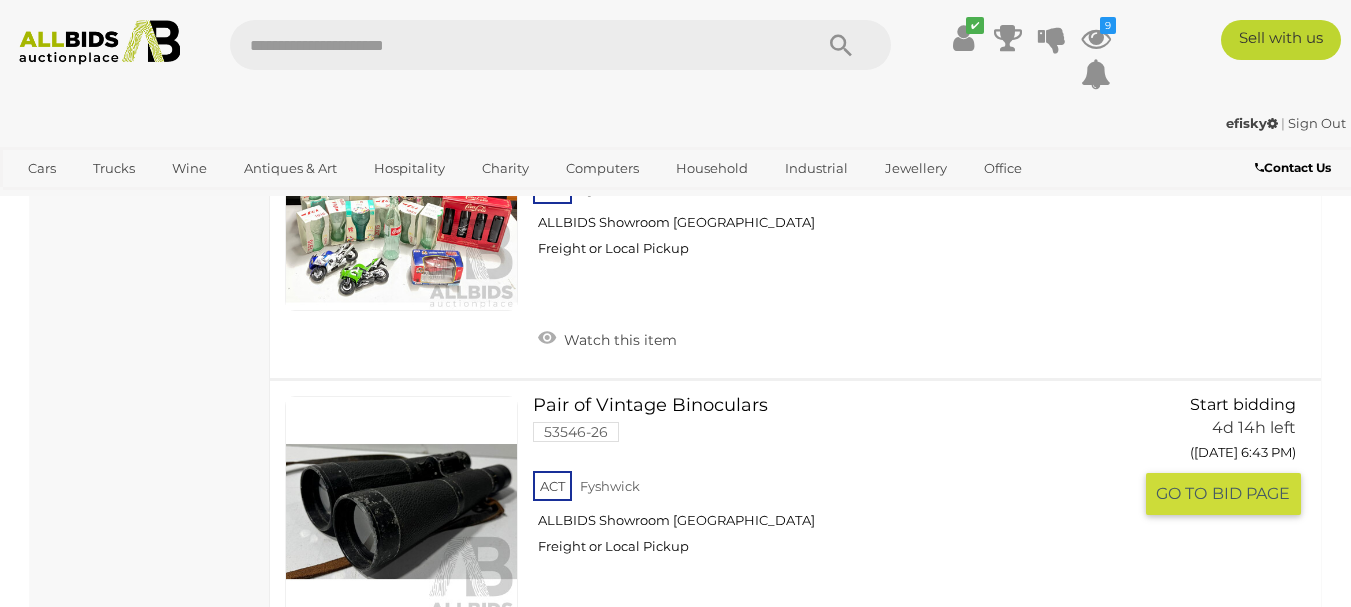 click at bounding box center (401, 512) 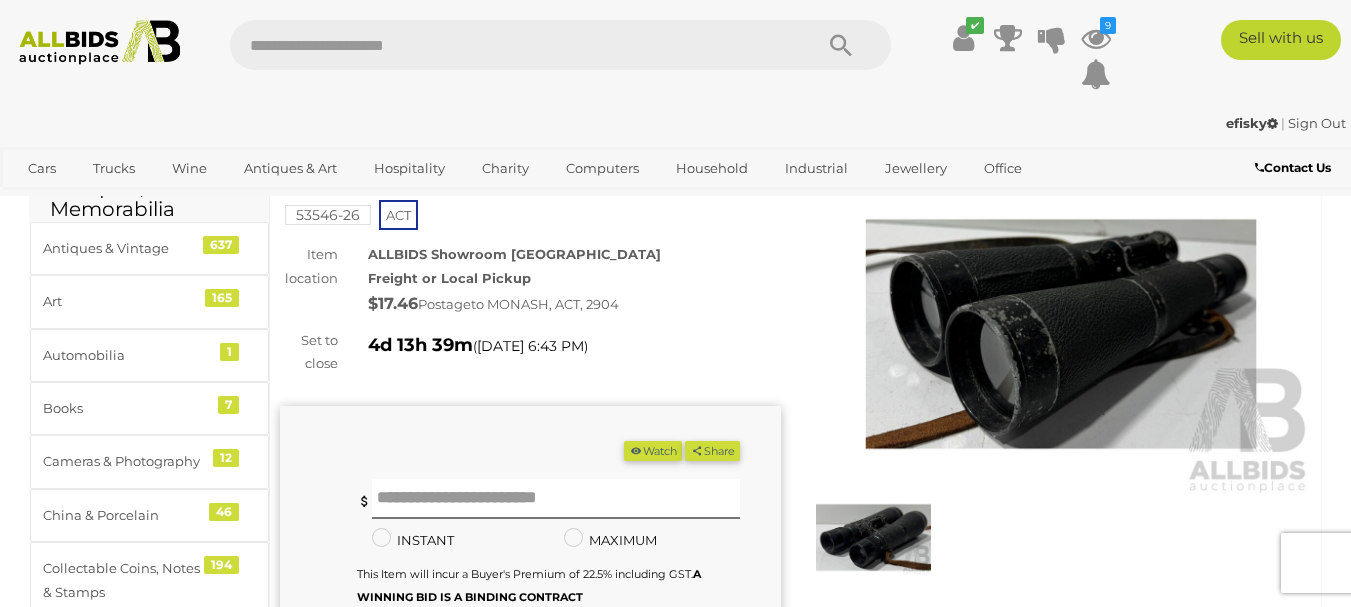 scroll, scrollTop: 100, scrollLeft: 0, axis: vertical 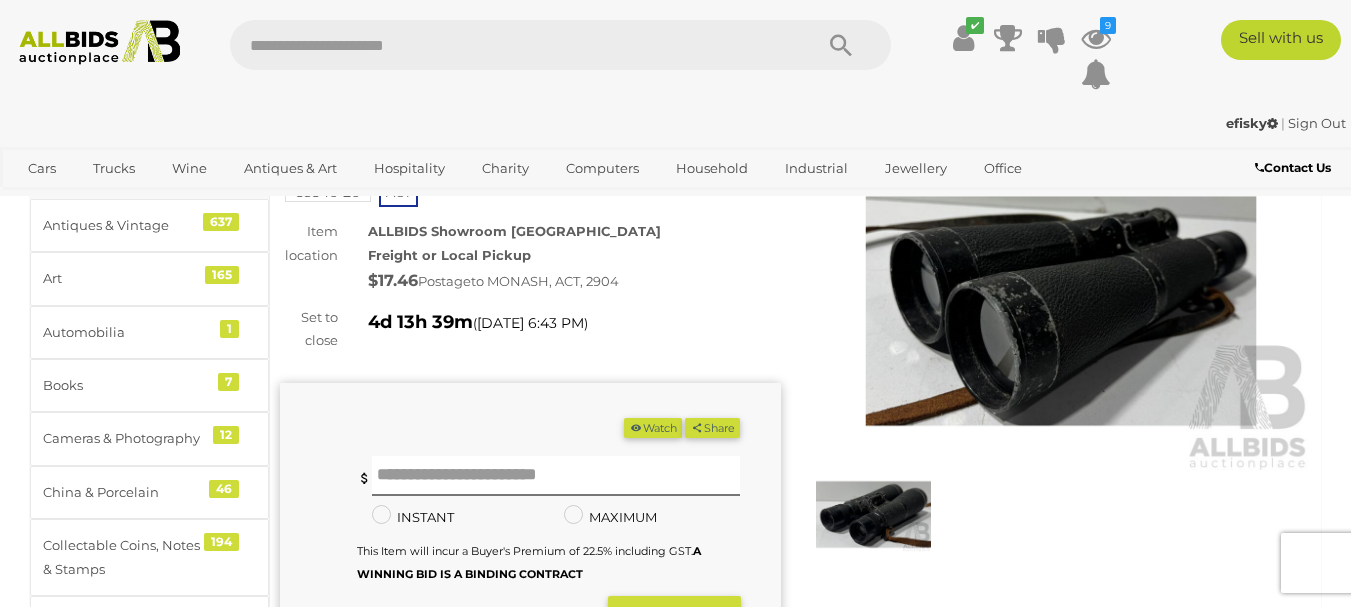 click at bounding box center [873, 514] 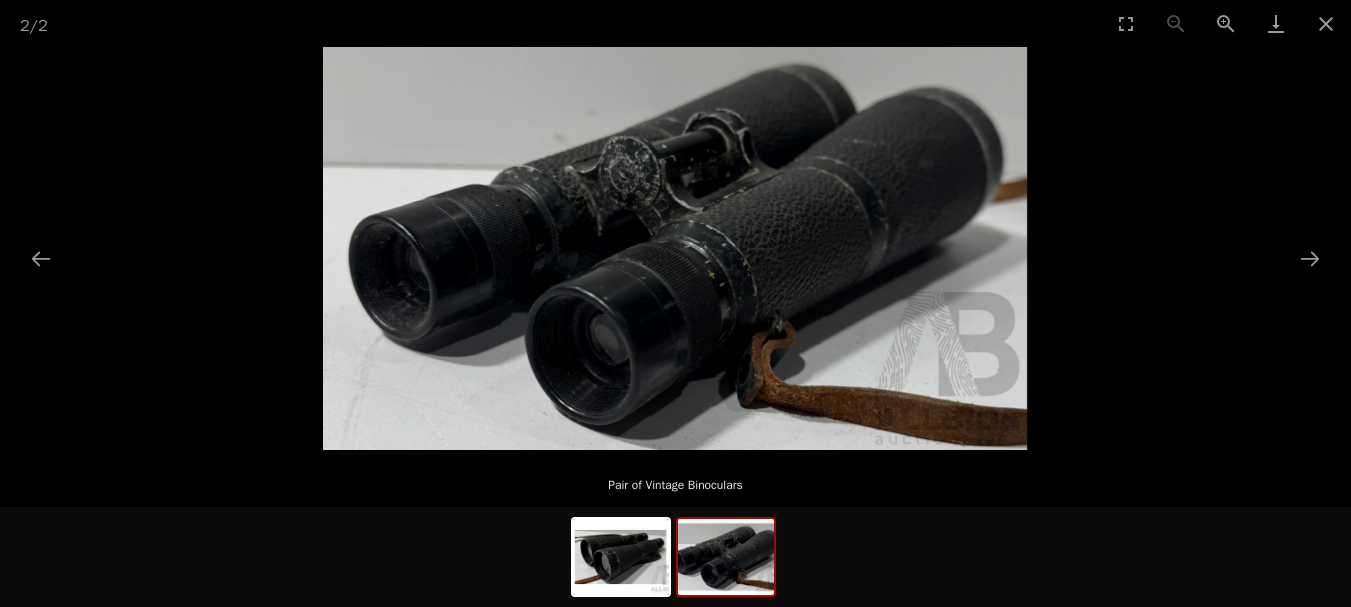 click at bounding box center (675, 248) 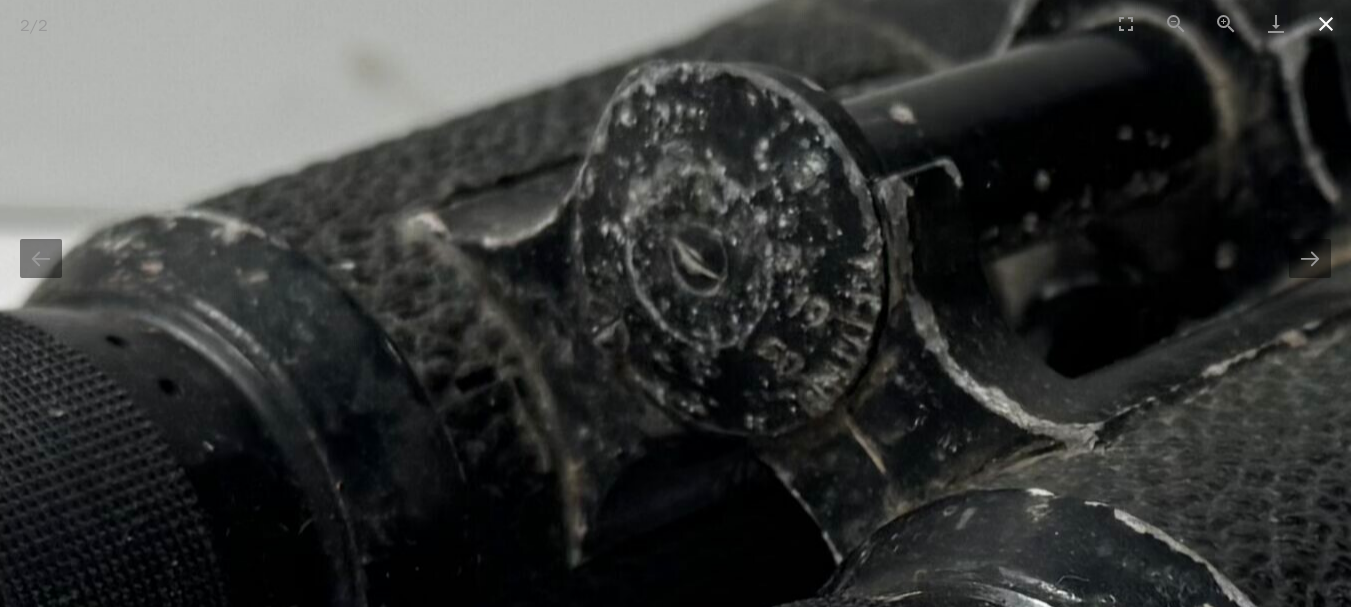 click at bounding box center [1326, 23] 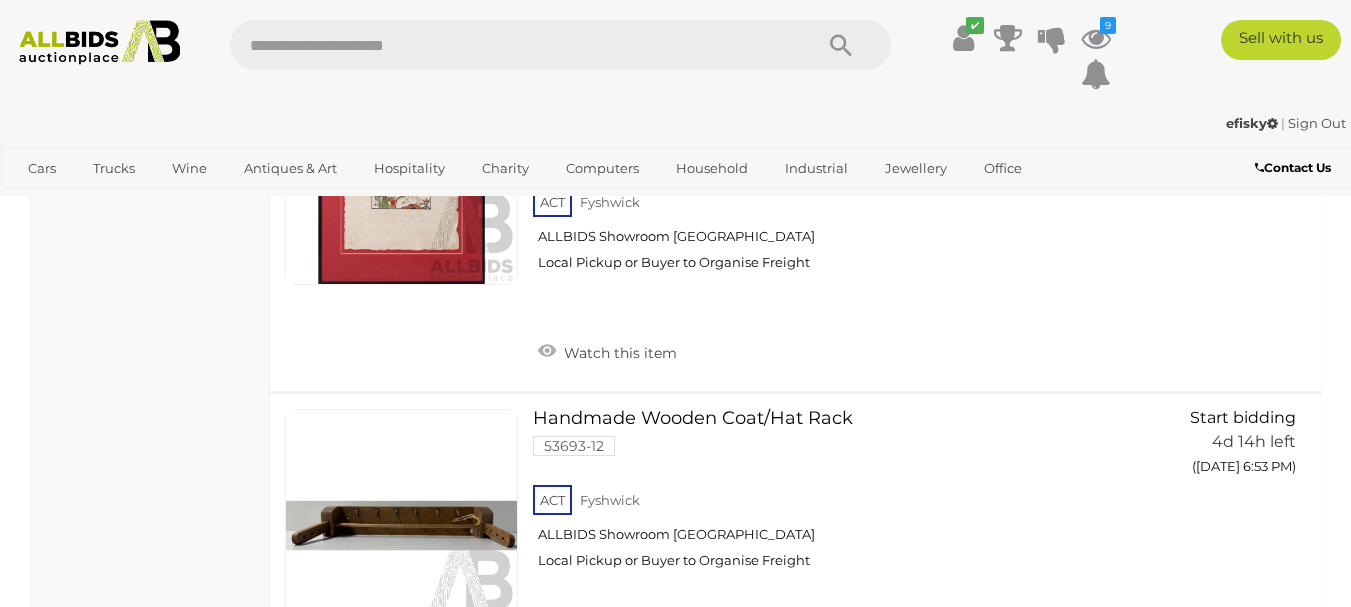 scroll, scrollTop: 9380, scrollLeft: 0, axis: vertical 